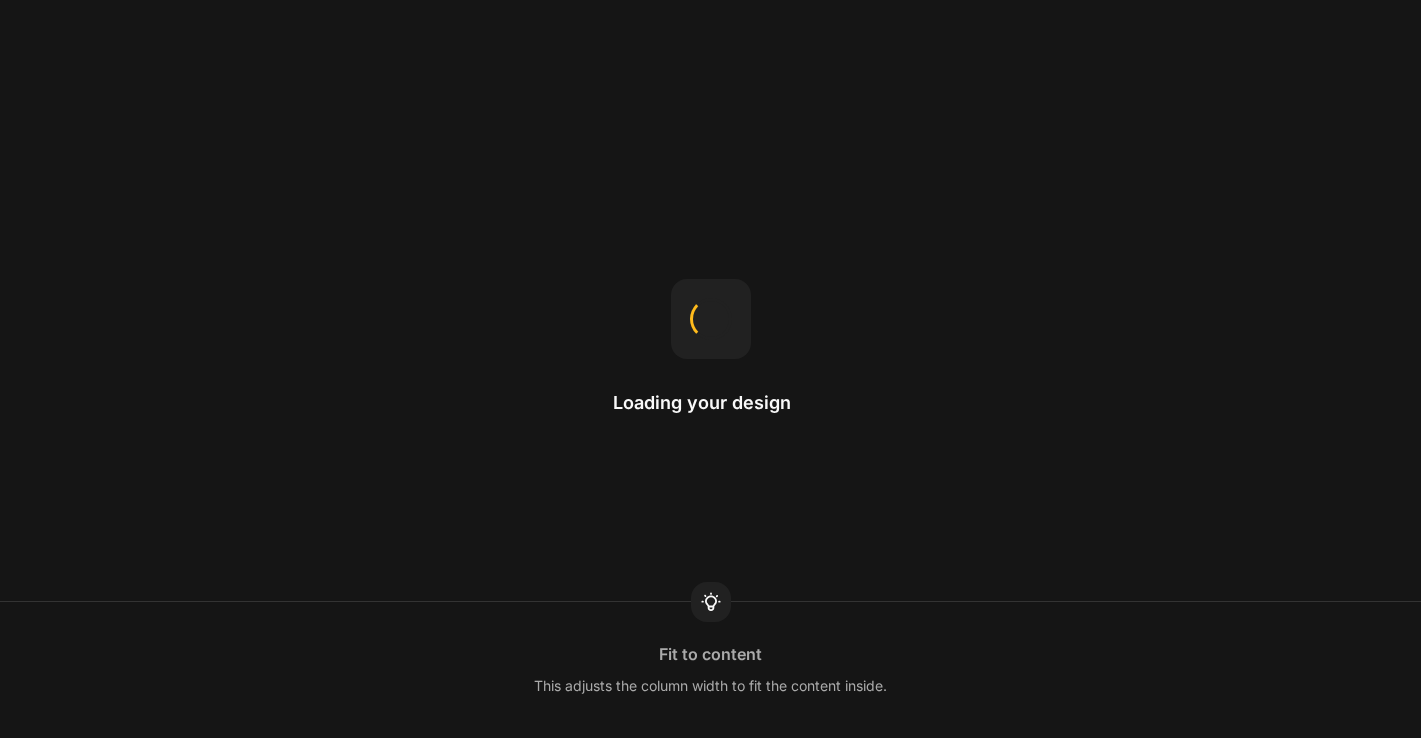 scroll, scrollTop: 0, scrollLeft: 0, axis: both 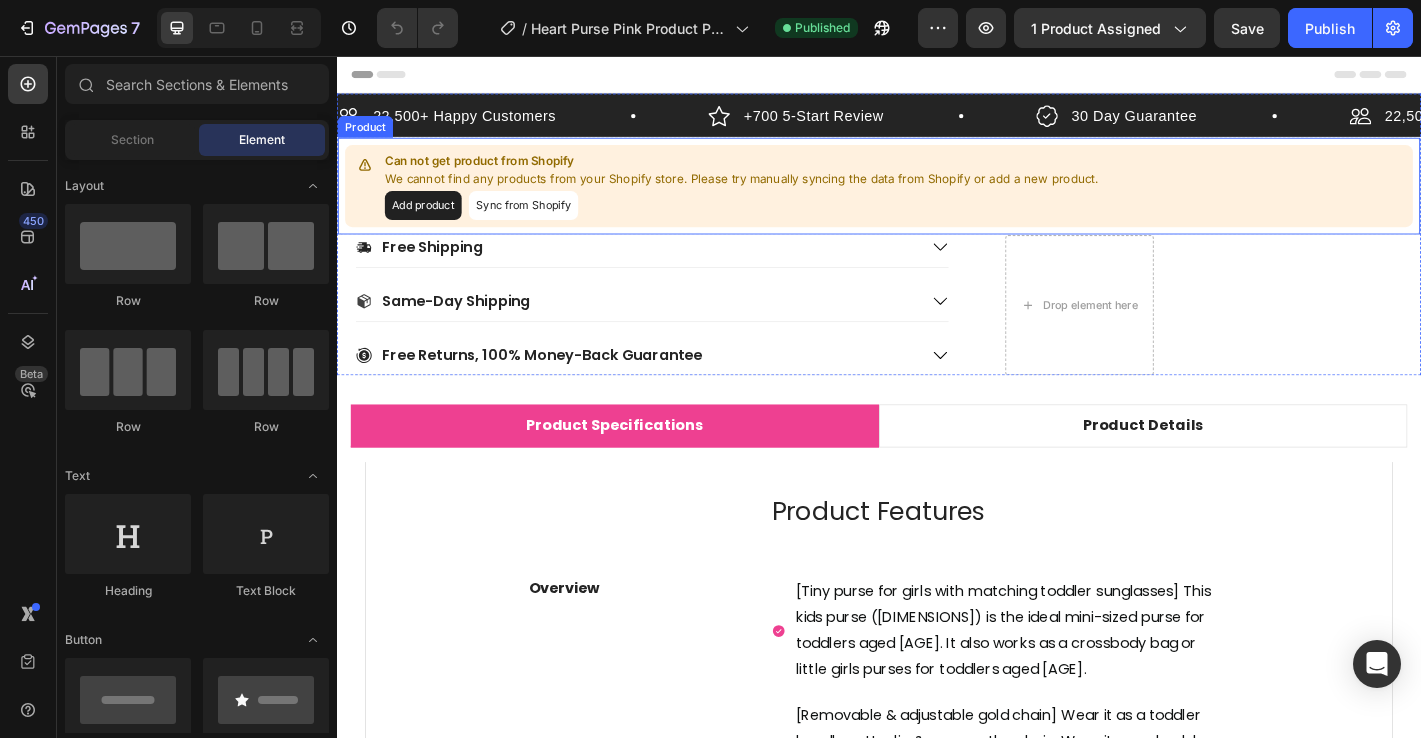 click on "Sync from Shopify" at bounding box center [543, 221] 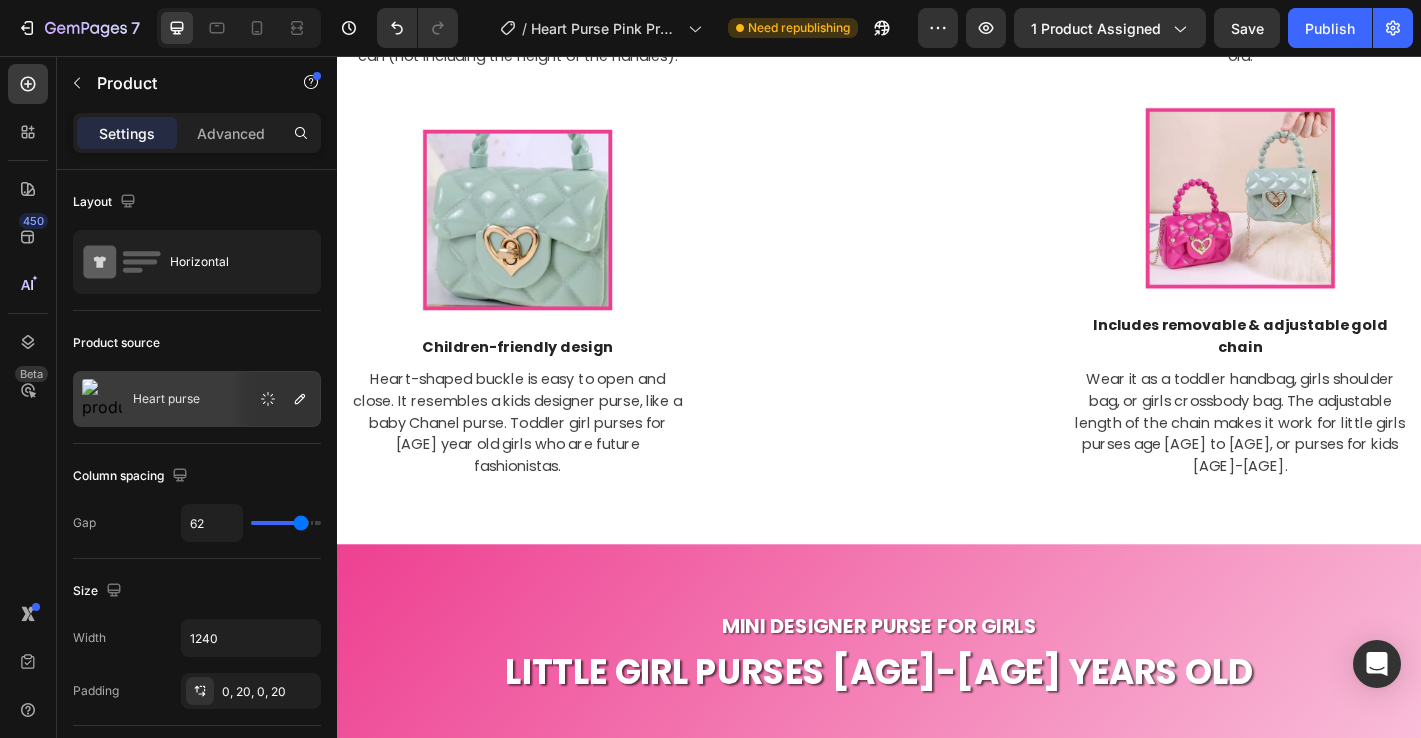 scroll, scrollTop: 2746, scrollLeft: 0, axis: vertical 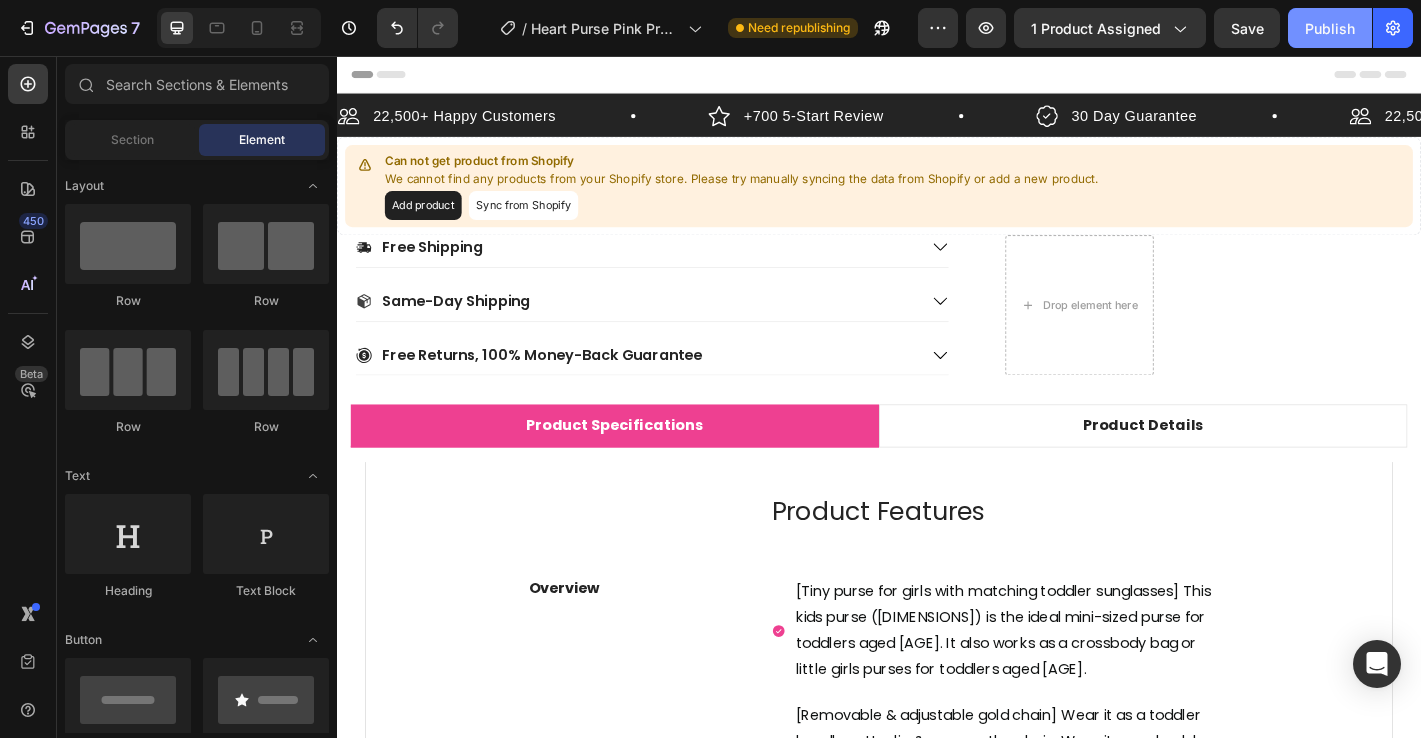 click on "Publish" at bounding box center [1330, 28] 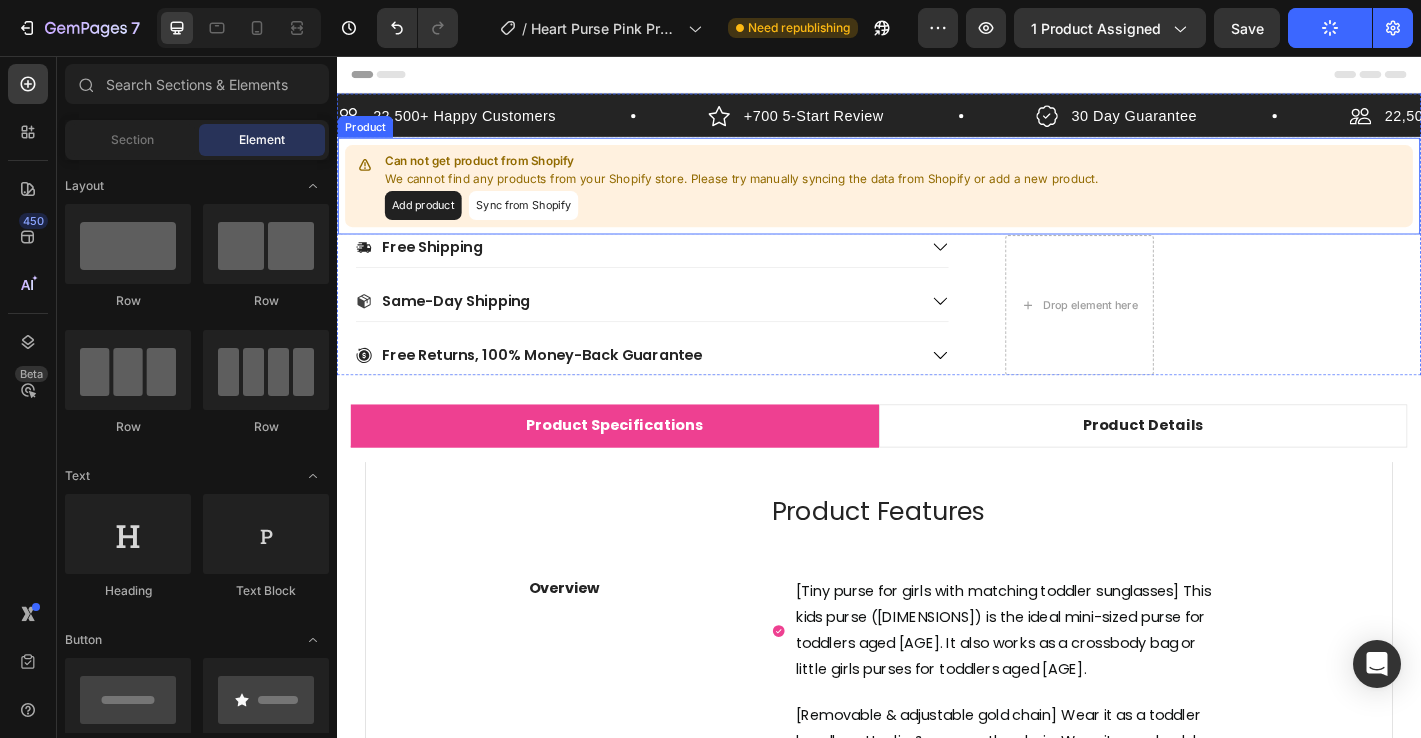 click on "Sync from Shopify" at bounding box center (543, 221) 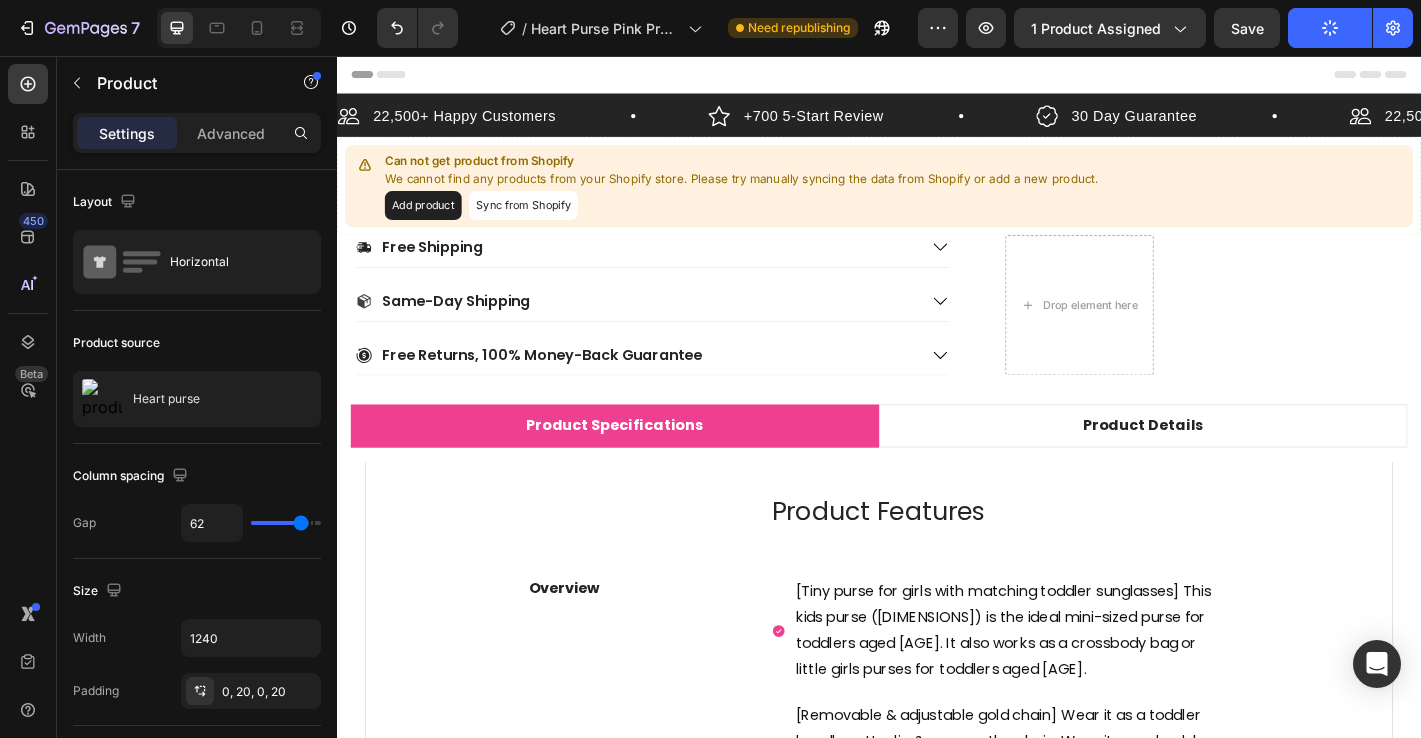 click on "Add product" at bounding box center (432, 221) 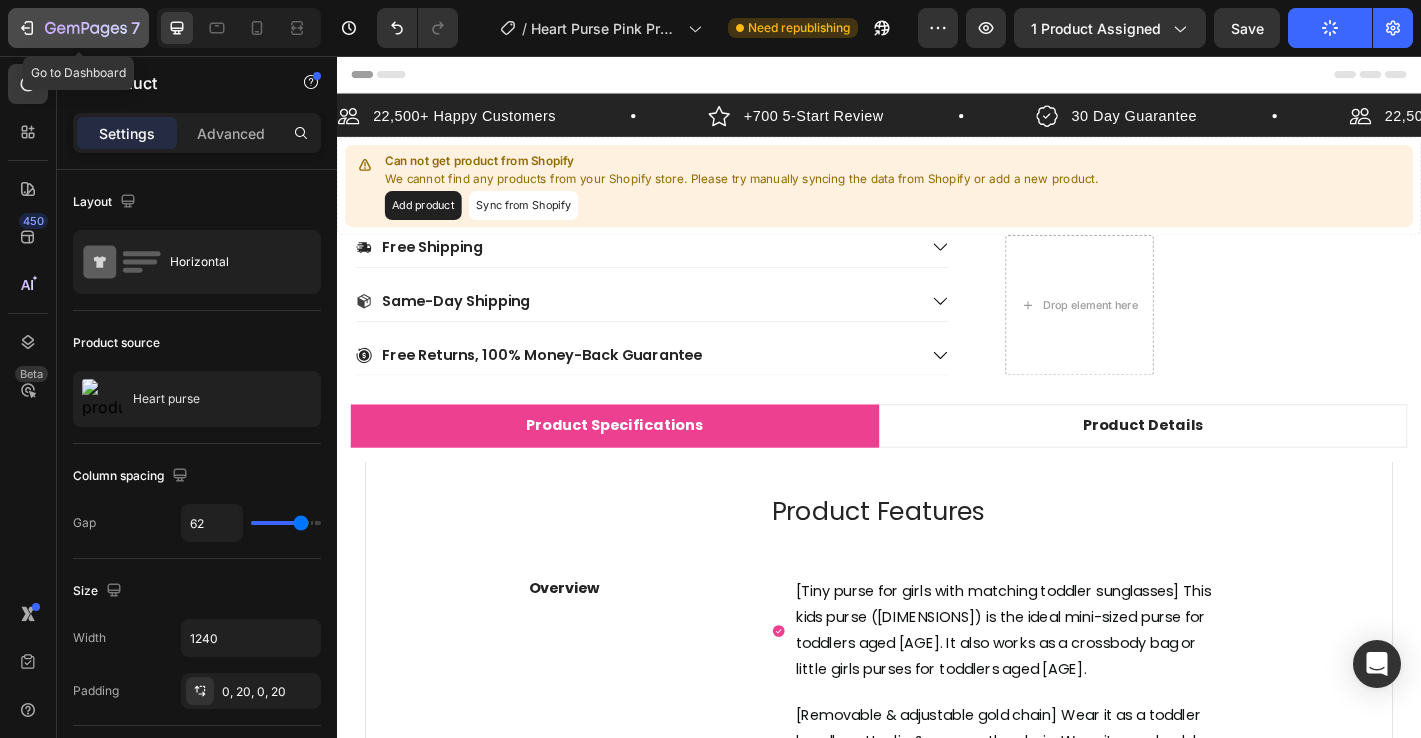 click 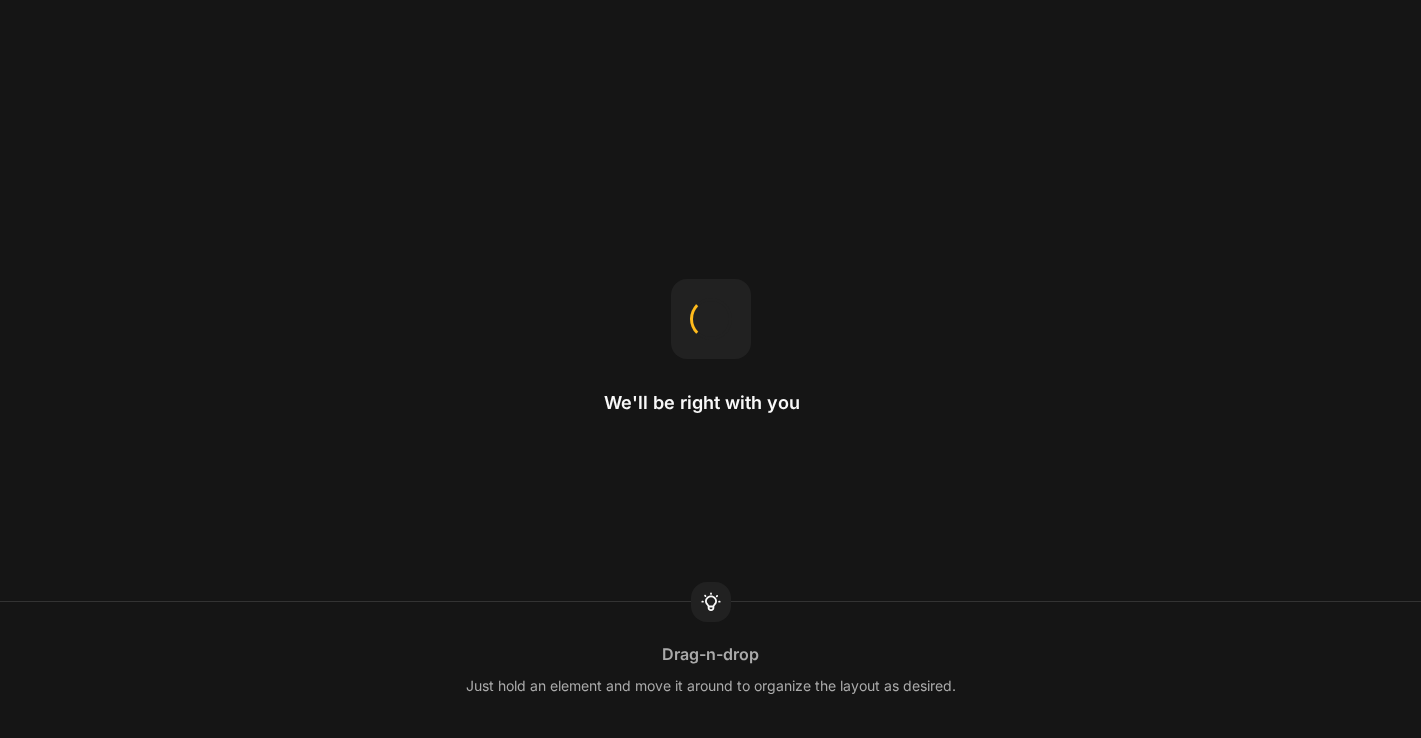 scroll, scrollTop: 0, scrollLeft: 0, axis: both 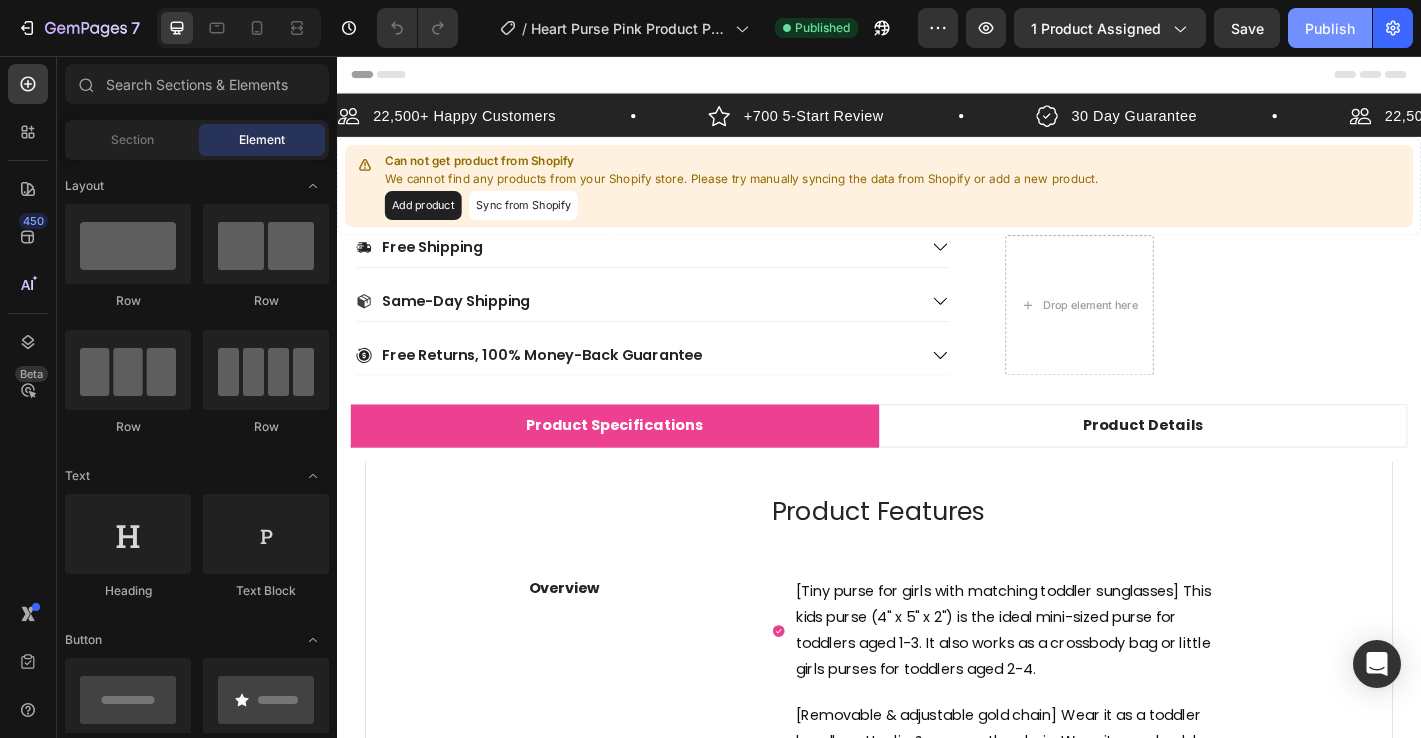click on "Publish" at bounding box center [1330, 28] 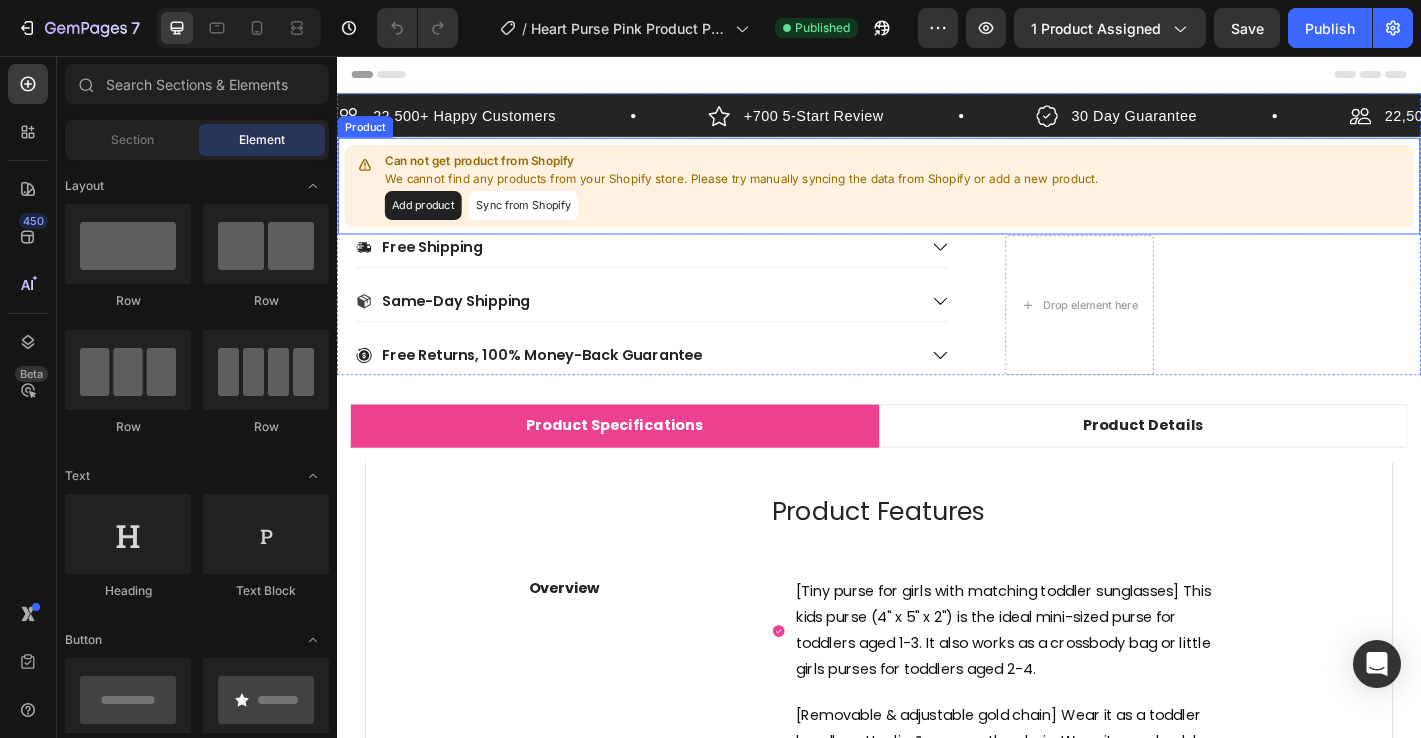 click on "Sync from Shopify" at bounding box center (543, 221) 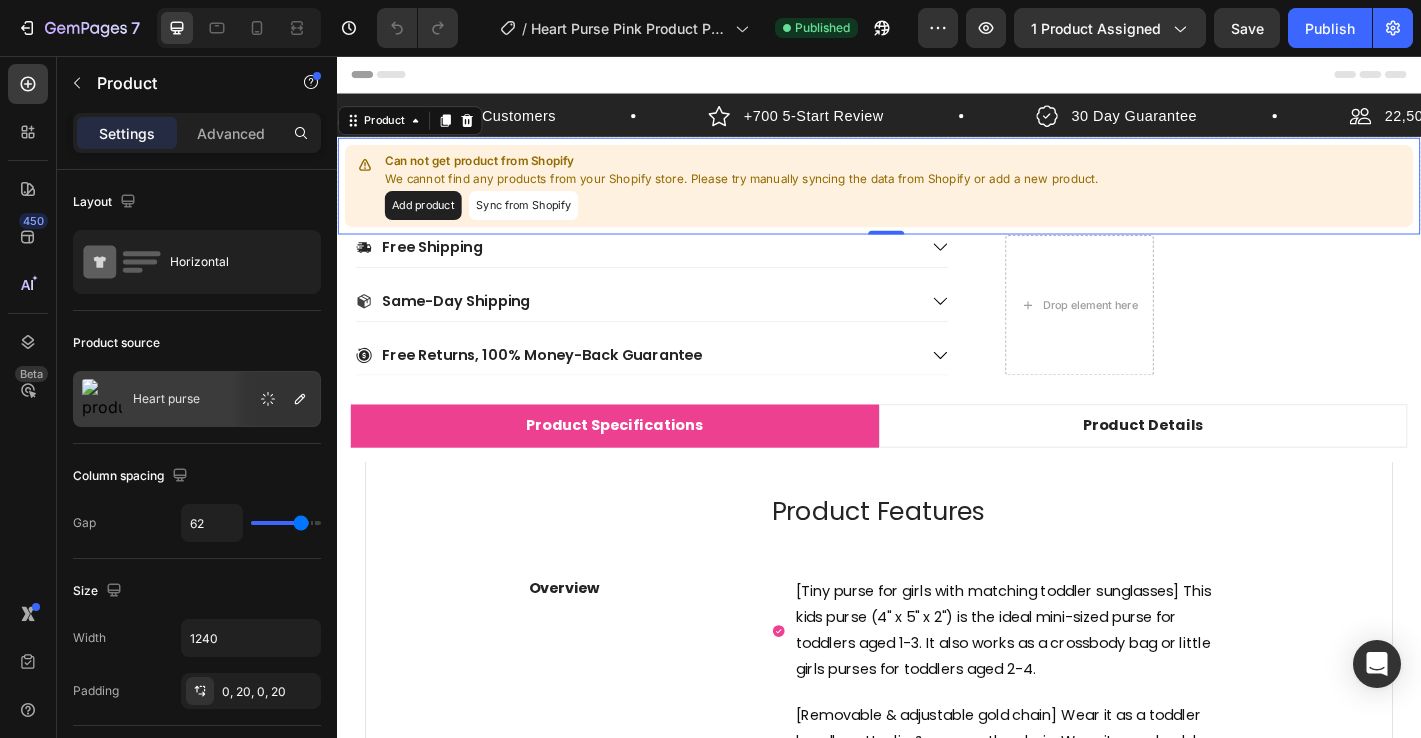 click on "Add product" at bounding box center (432, 221) 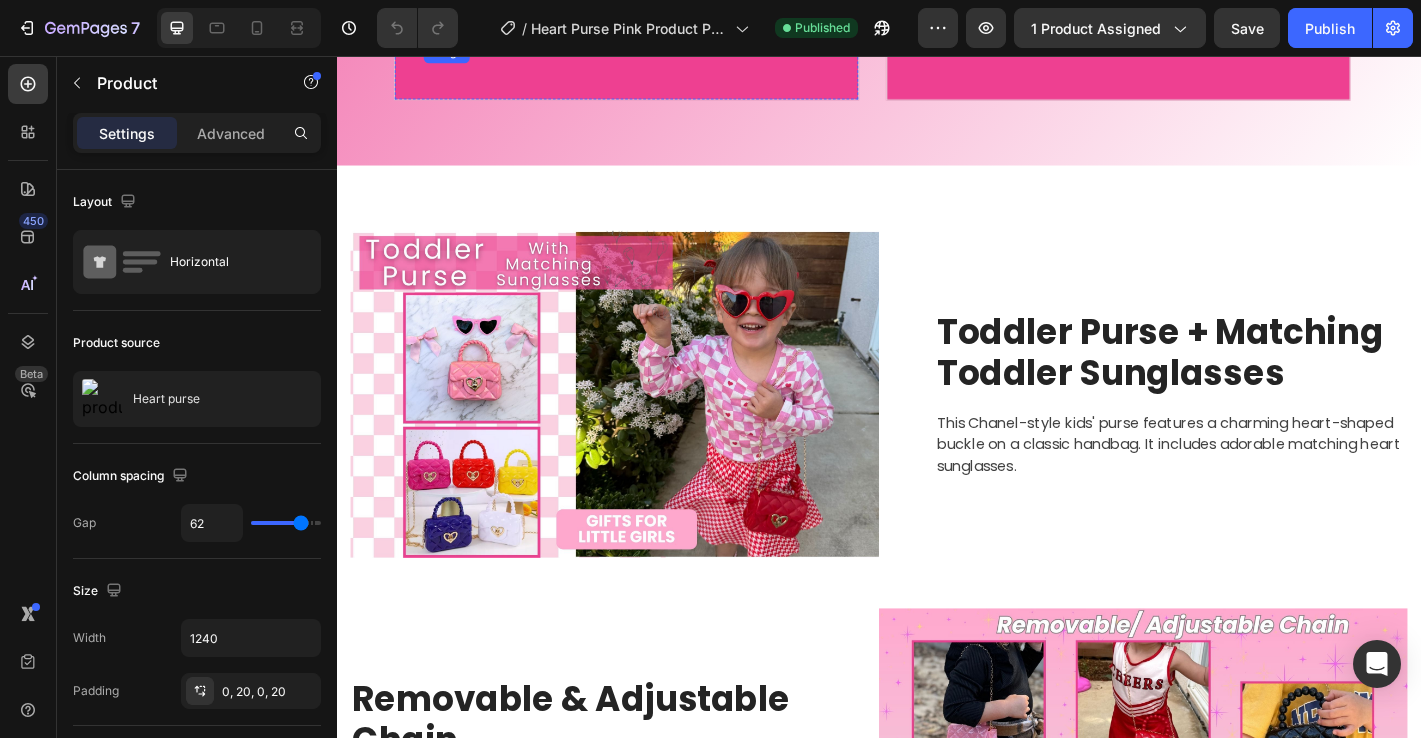 scroll, scrollTop: 3840, scrollLeft: 0, axis: vertical 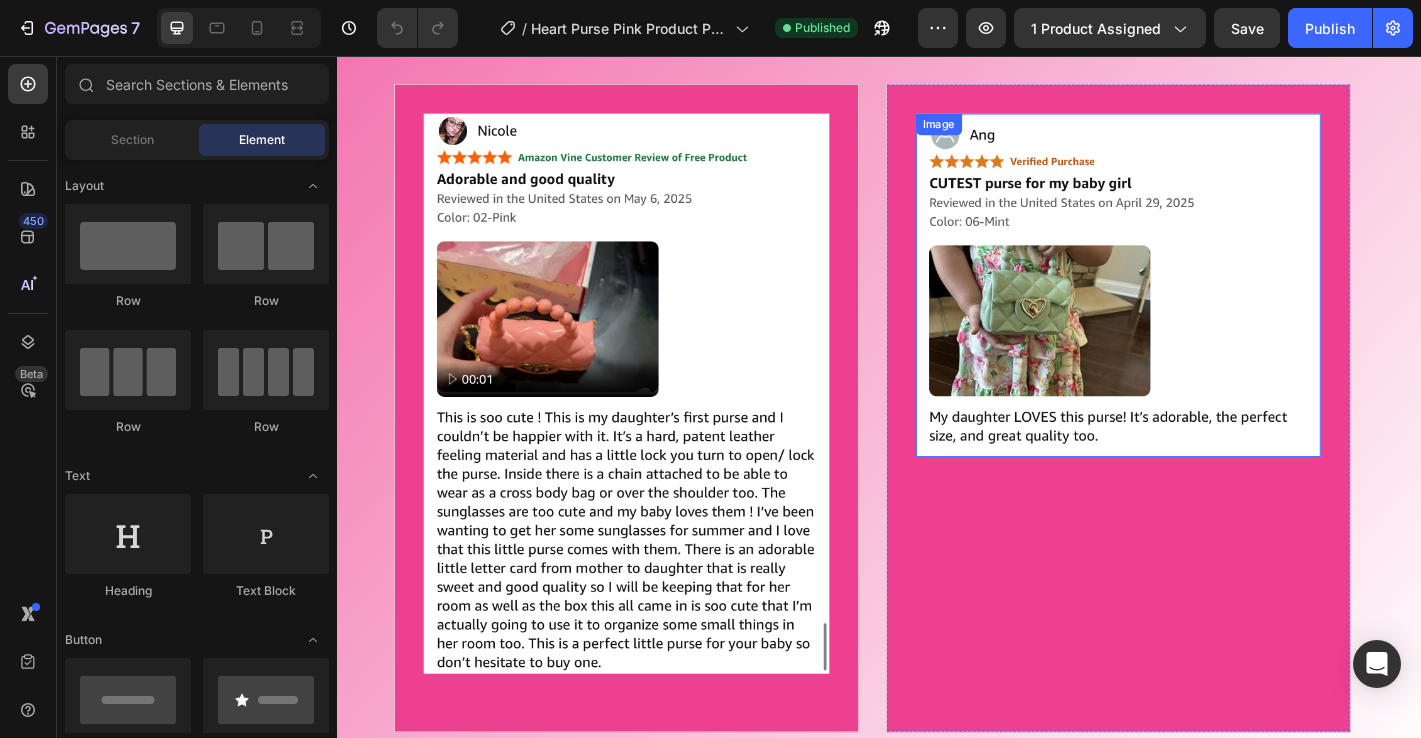 click at bounding box center [1202, 309] 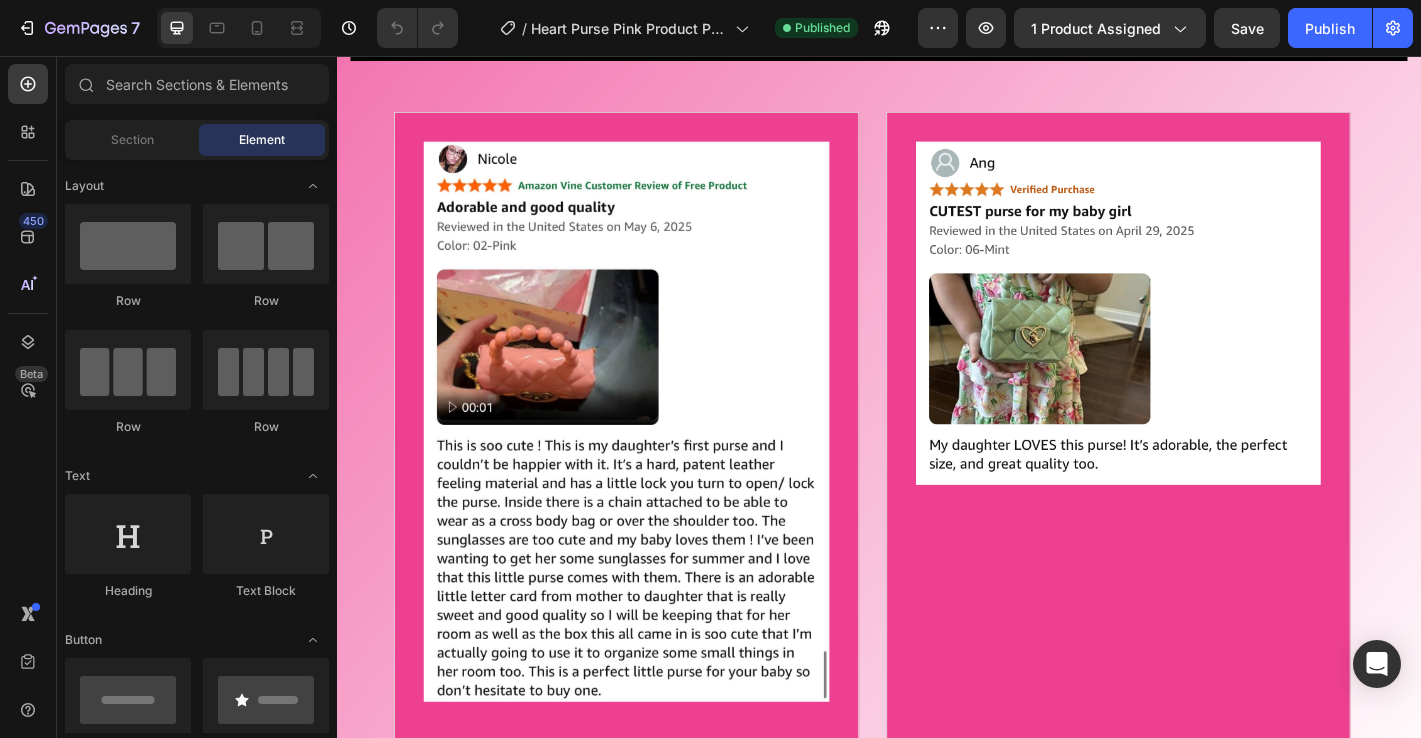 scroll, scrollTop: 3661, scrollLeft: 0, axis: vertical 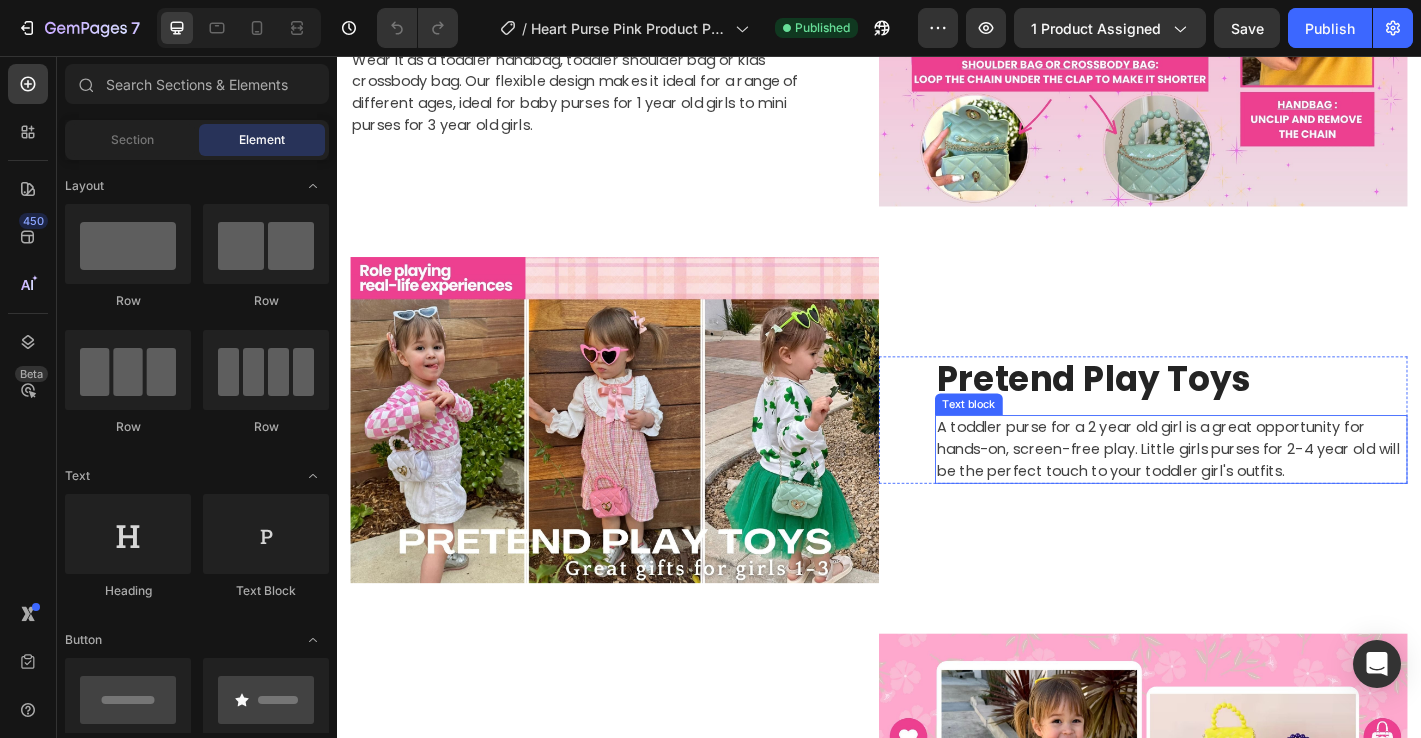 click on "A toddler purse for a 2 year old girl is a great opportunity for hands-on, screen-free play. Little girls purses for 2-4 year old will be the perfect touch to your toddler girl's outfits." at bounding box center (1260, 491) 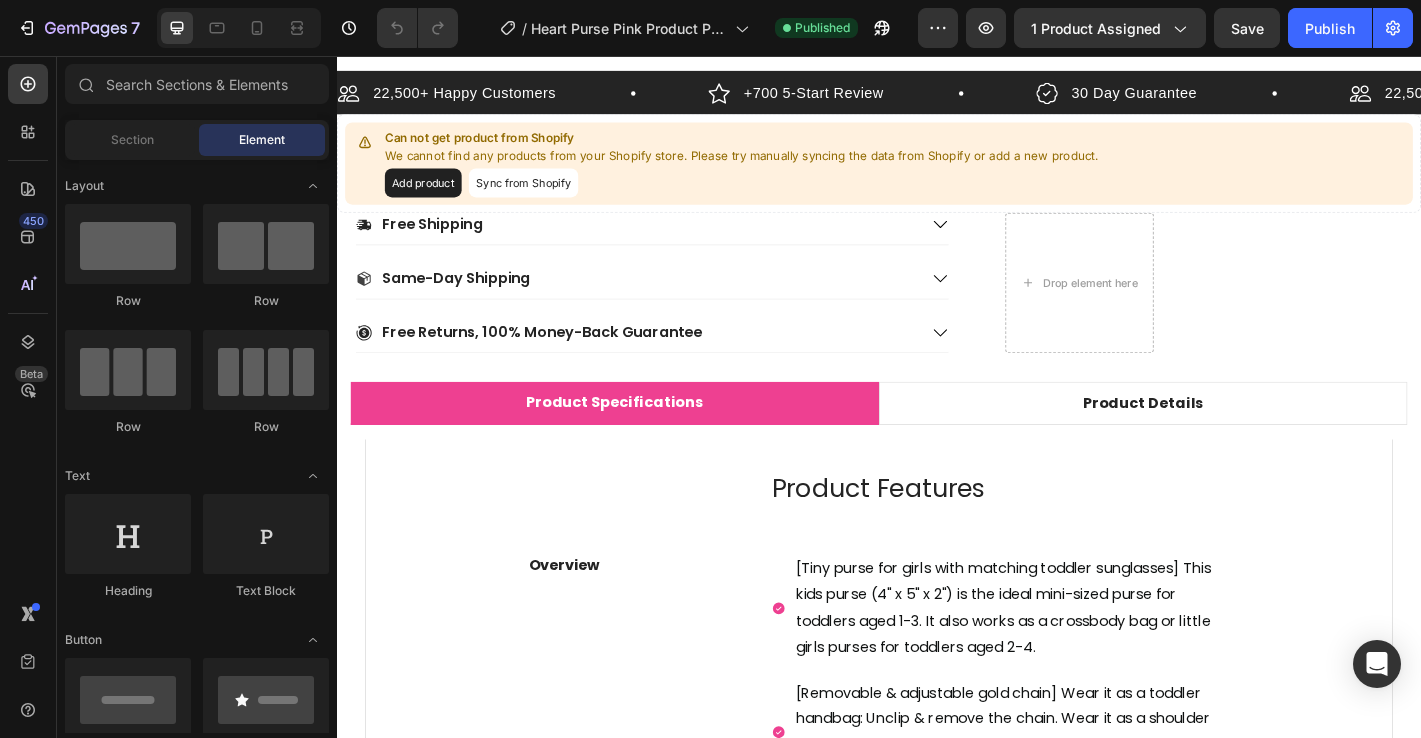 scroll, scrollTop: 0, scrollLeft: 0, axis: both 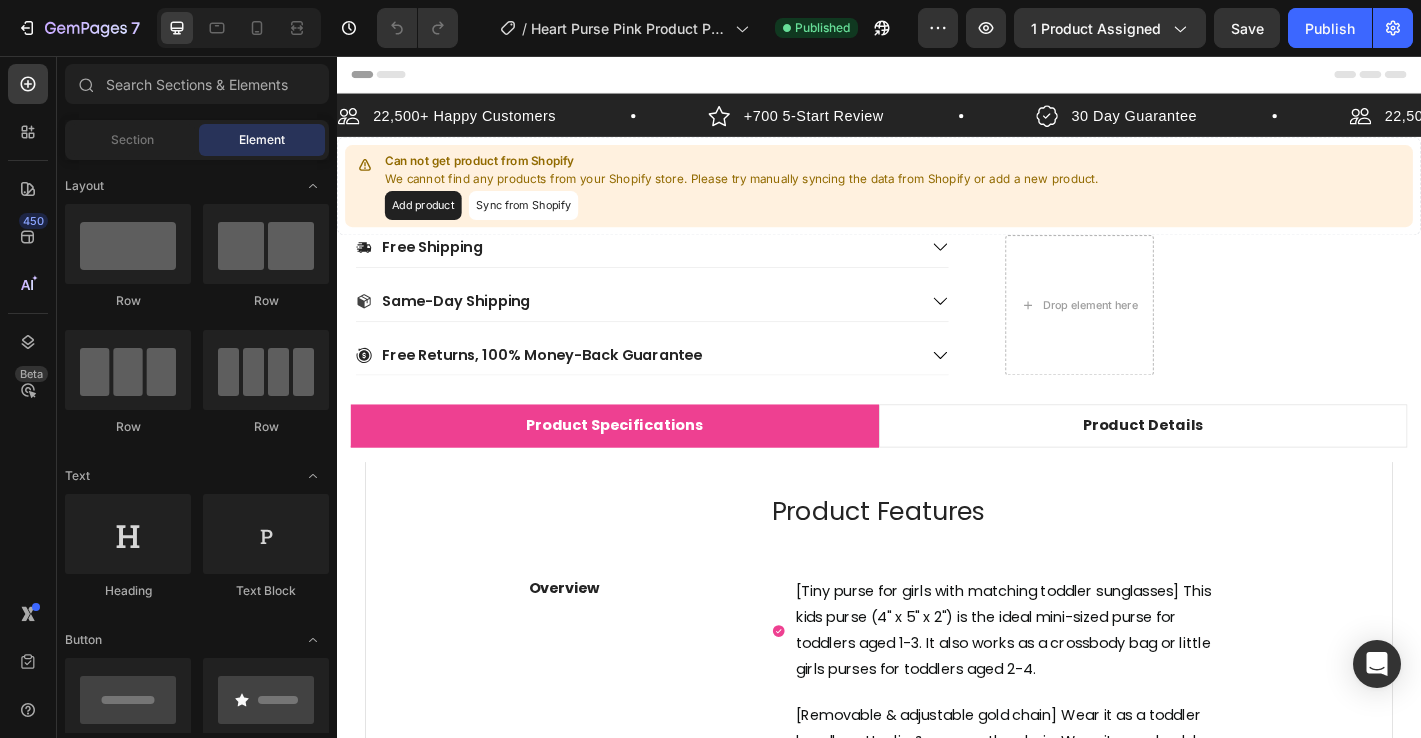 drag, startPoint x: 1529, startPoint y: 523, endPoint x: 1633, endPoint y: 59, distance: 475.51236 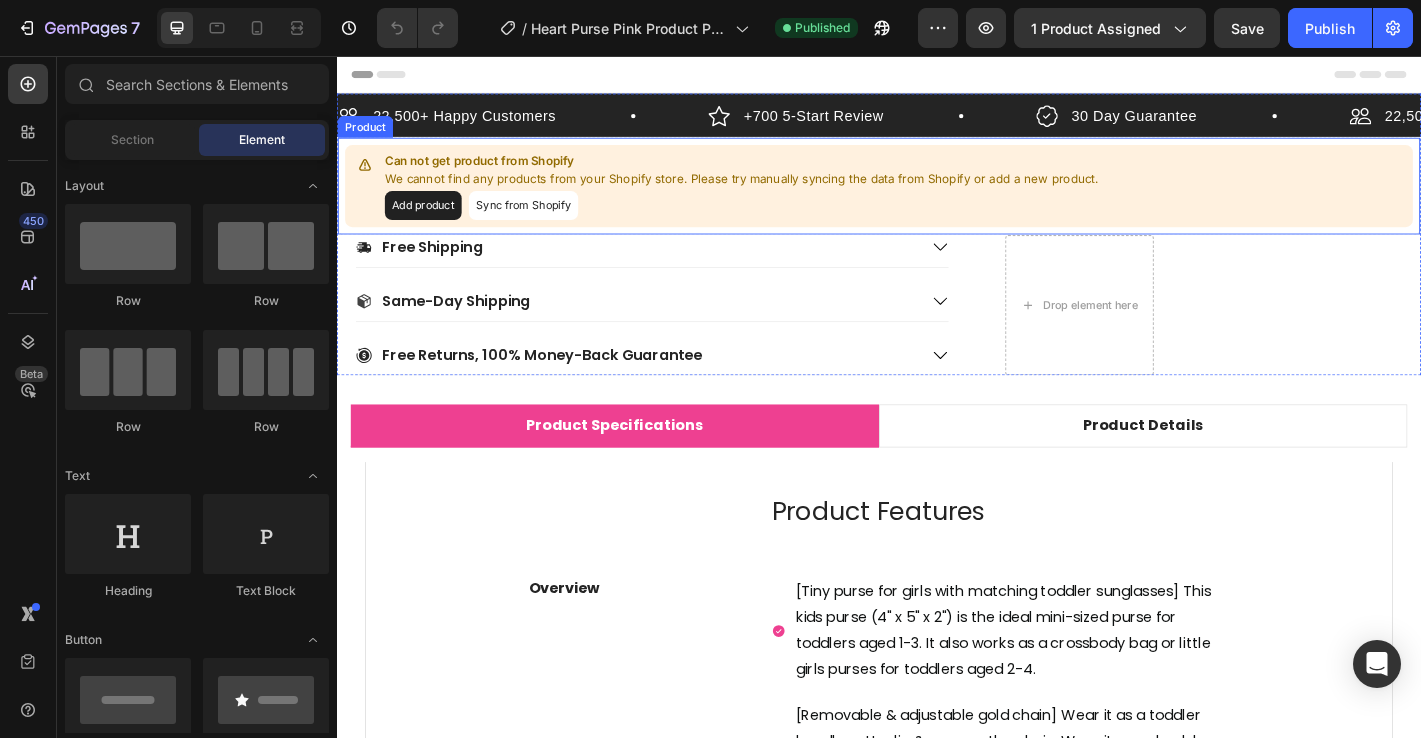 click on "We cannot find any products from your Shopify store. Please try manually syncing the data from Shopify or add a new product." at bounding box center (785, 192) 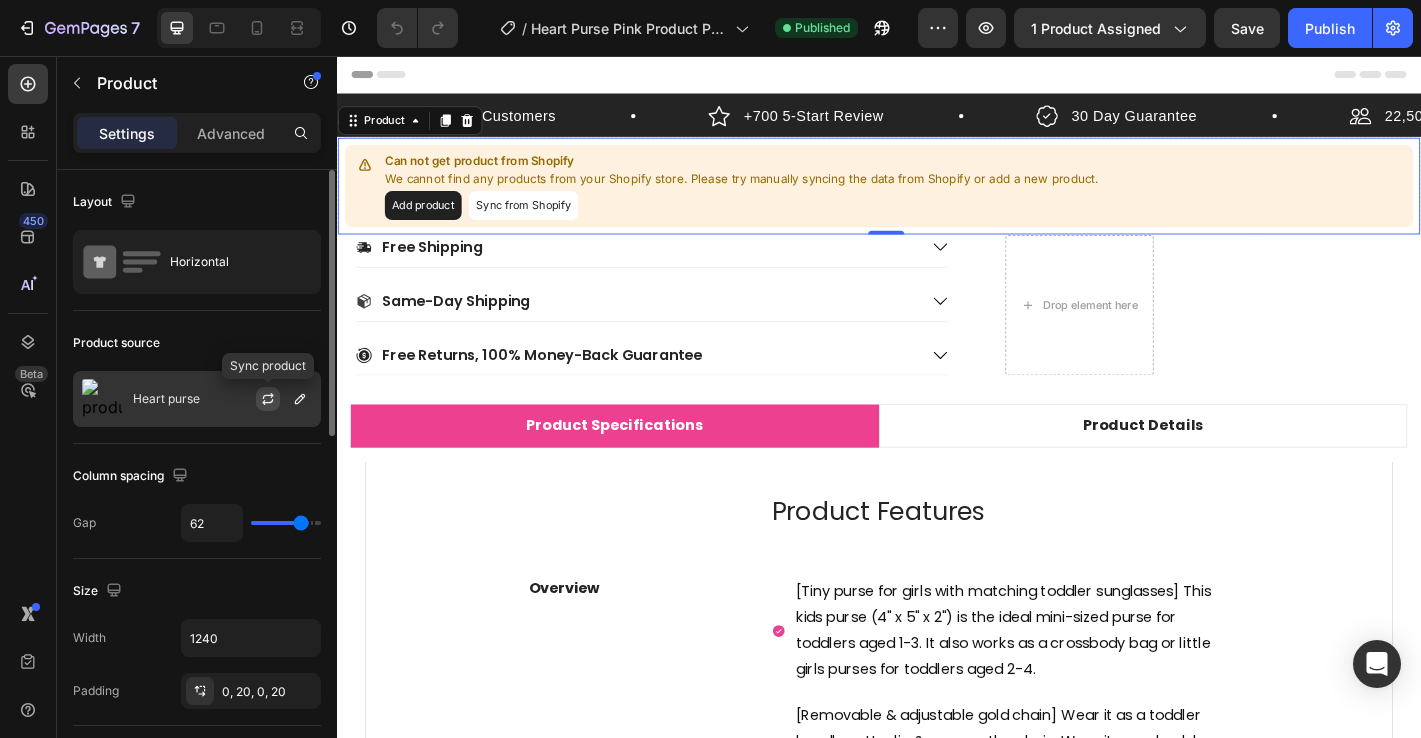 click 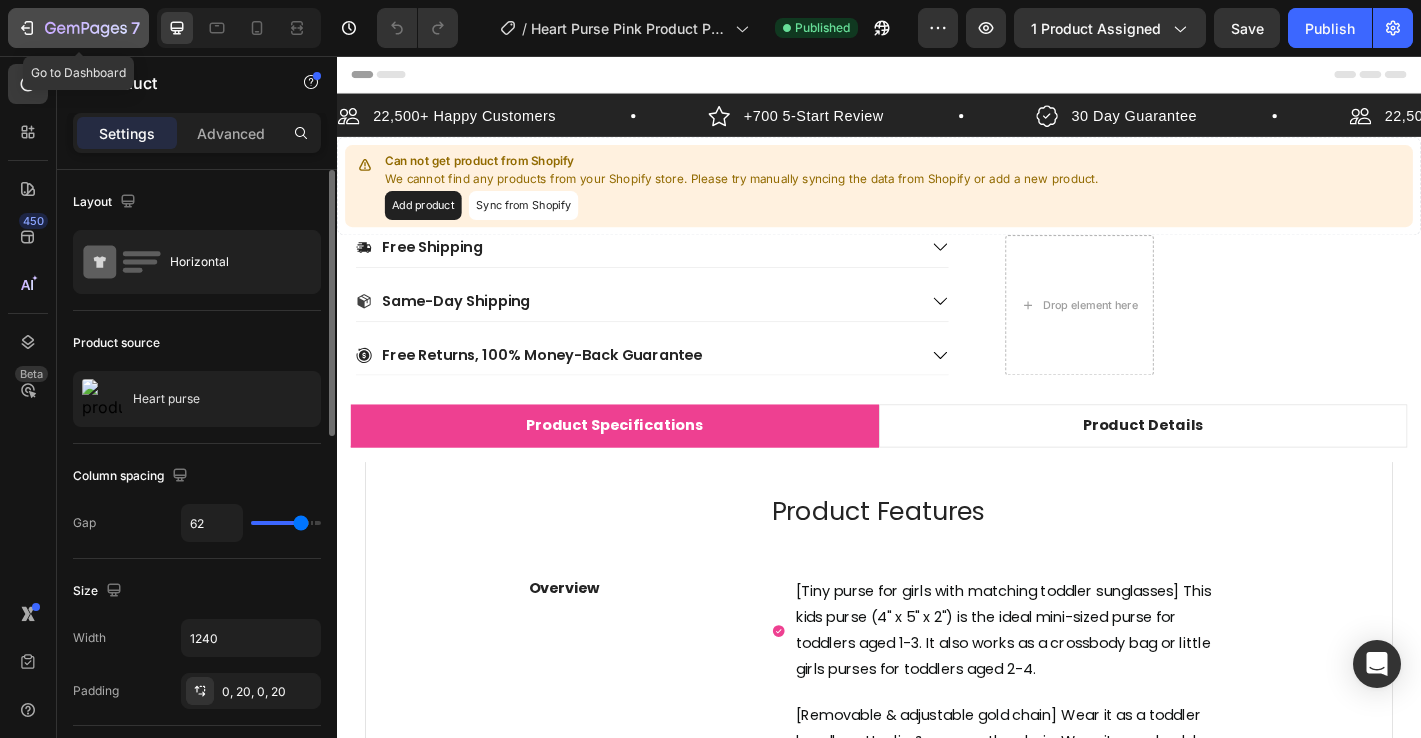 click 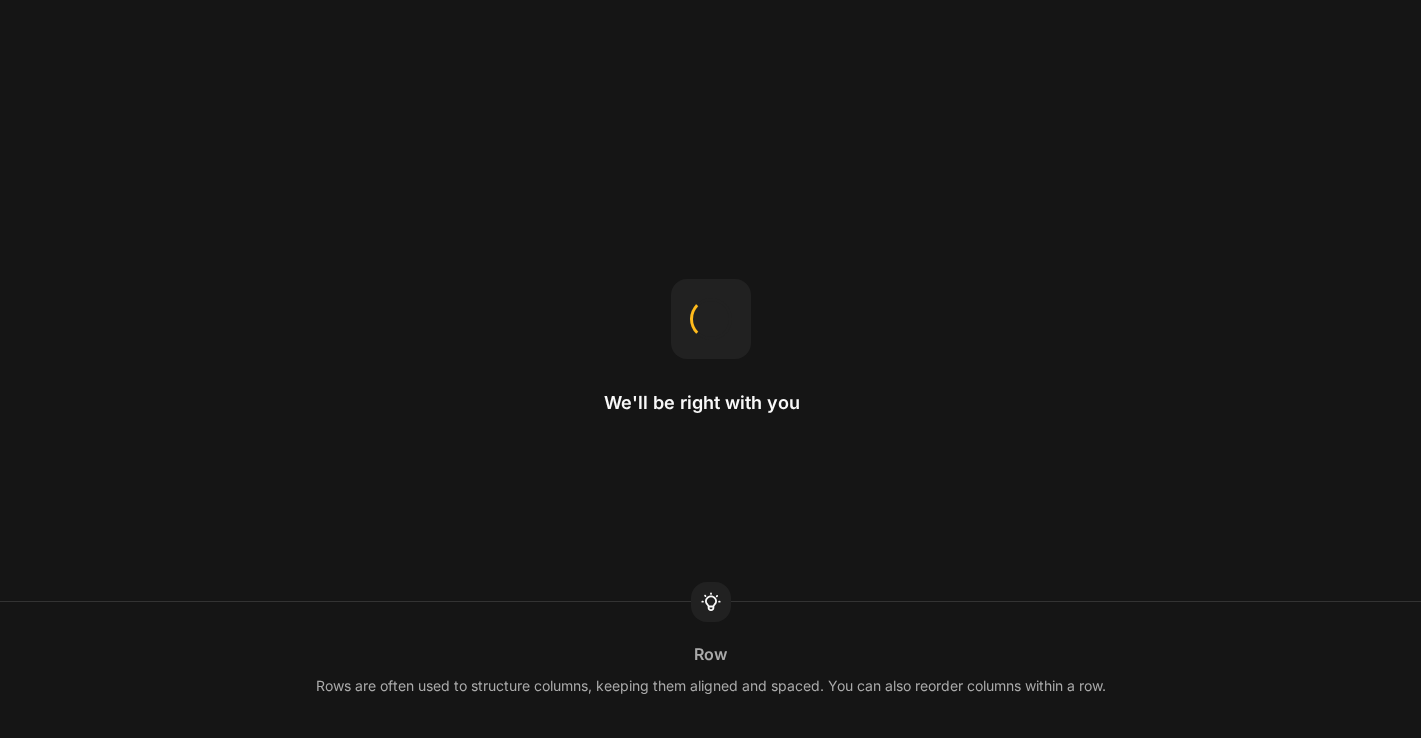scroll, scrollTop: 0, scrollLeft: 0, axis: both 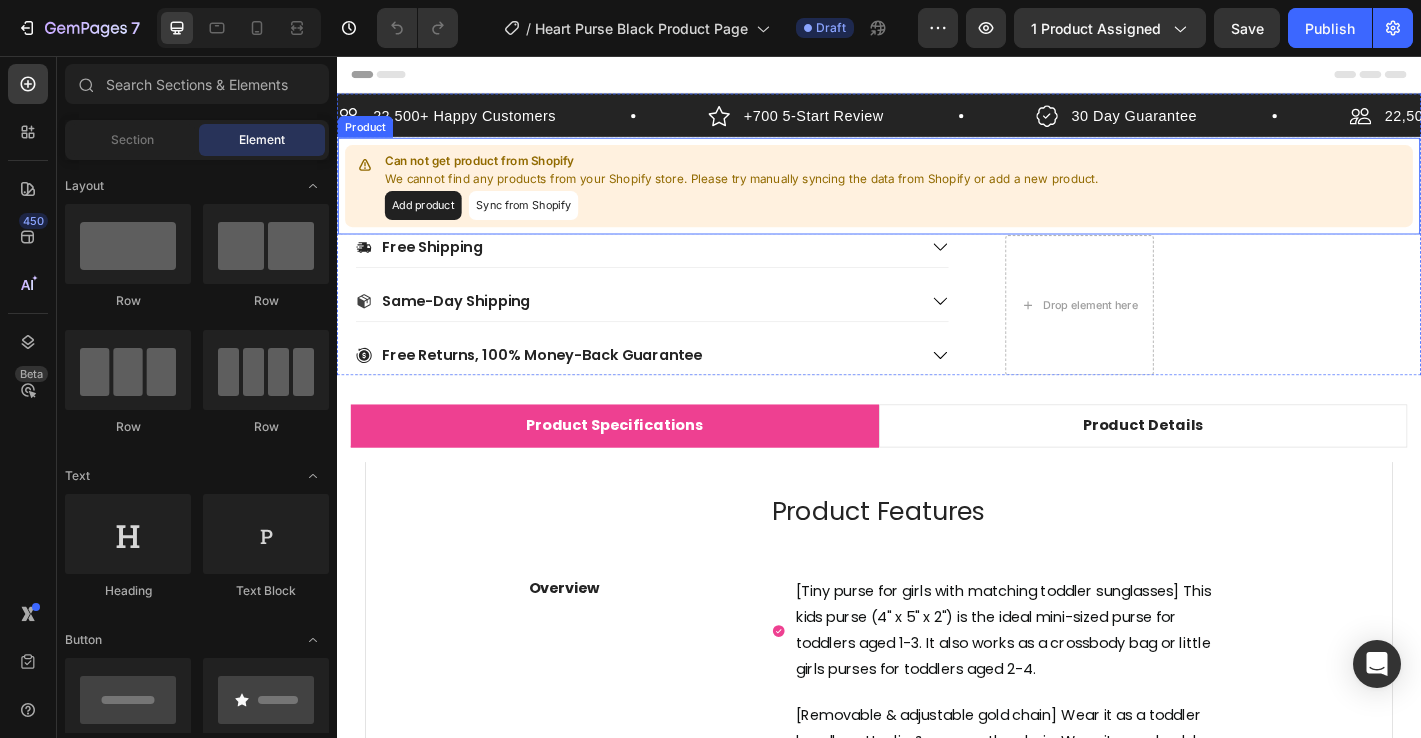 click on "Add product" at bounding box center (432, 221) 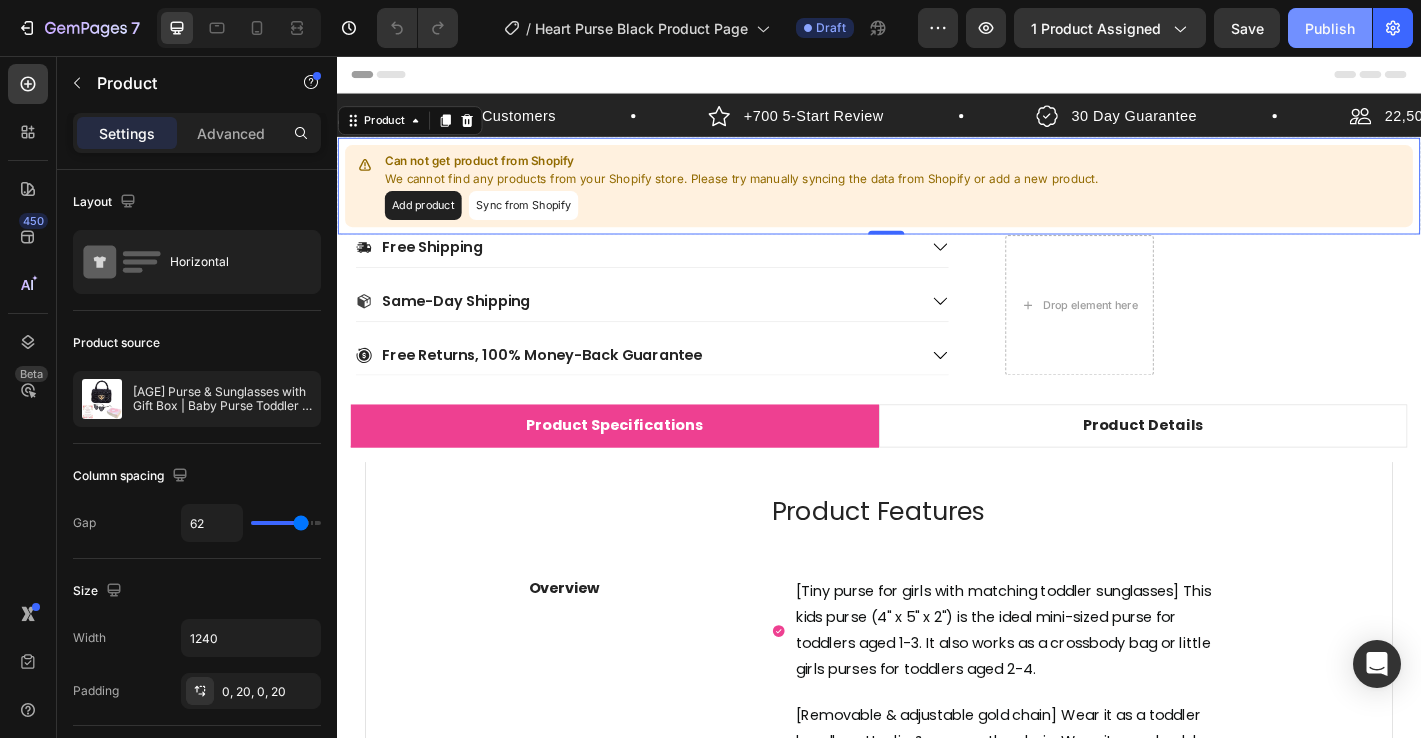 click on "Publish" at bounding box center (1330, 28) 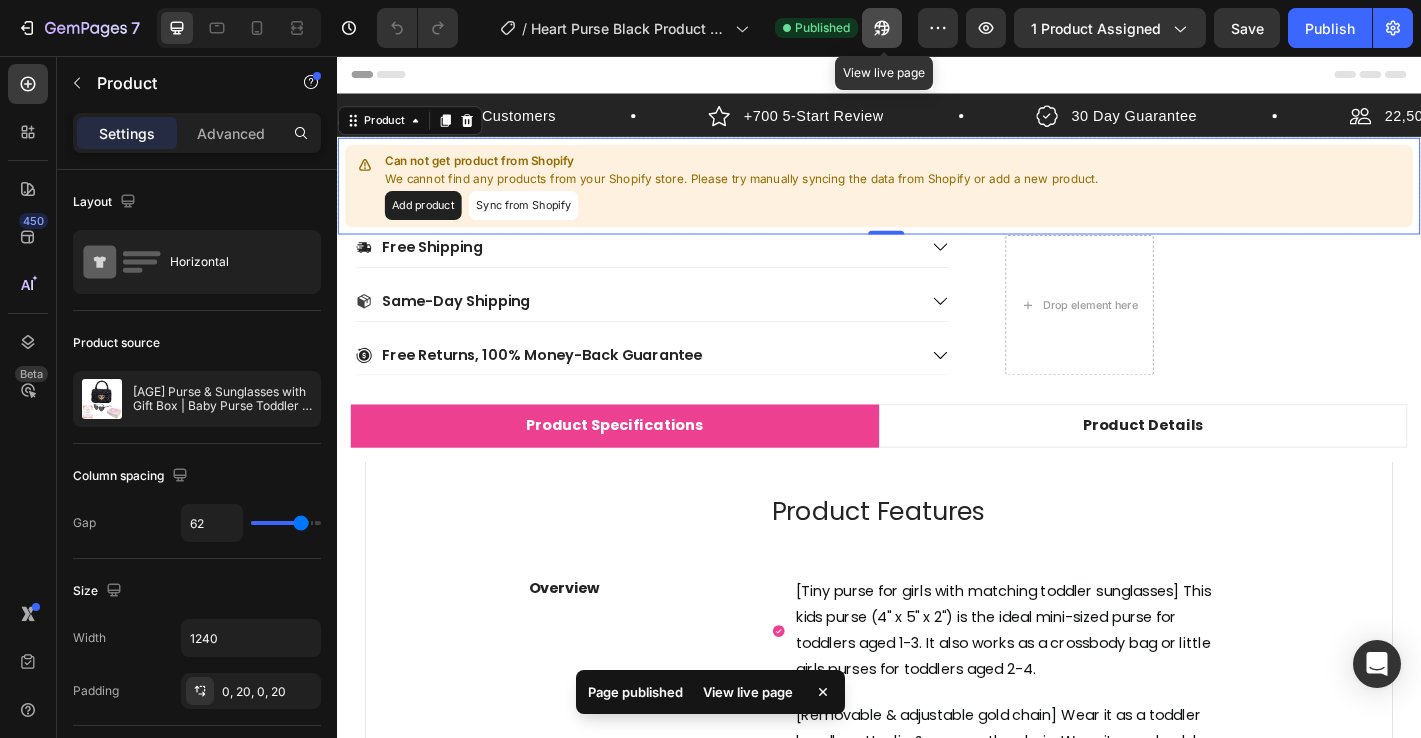 click 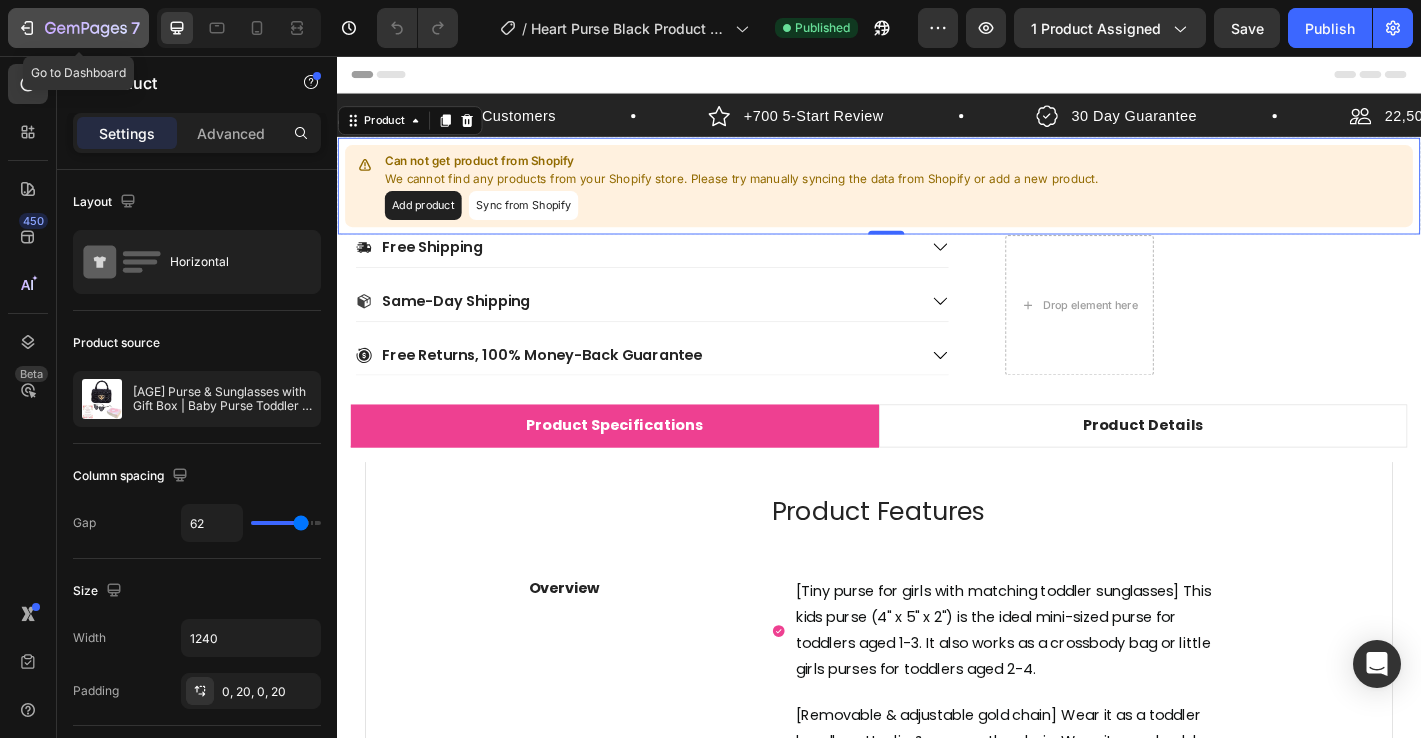 click 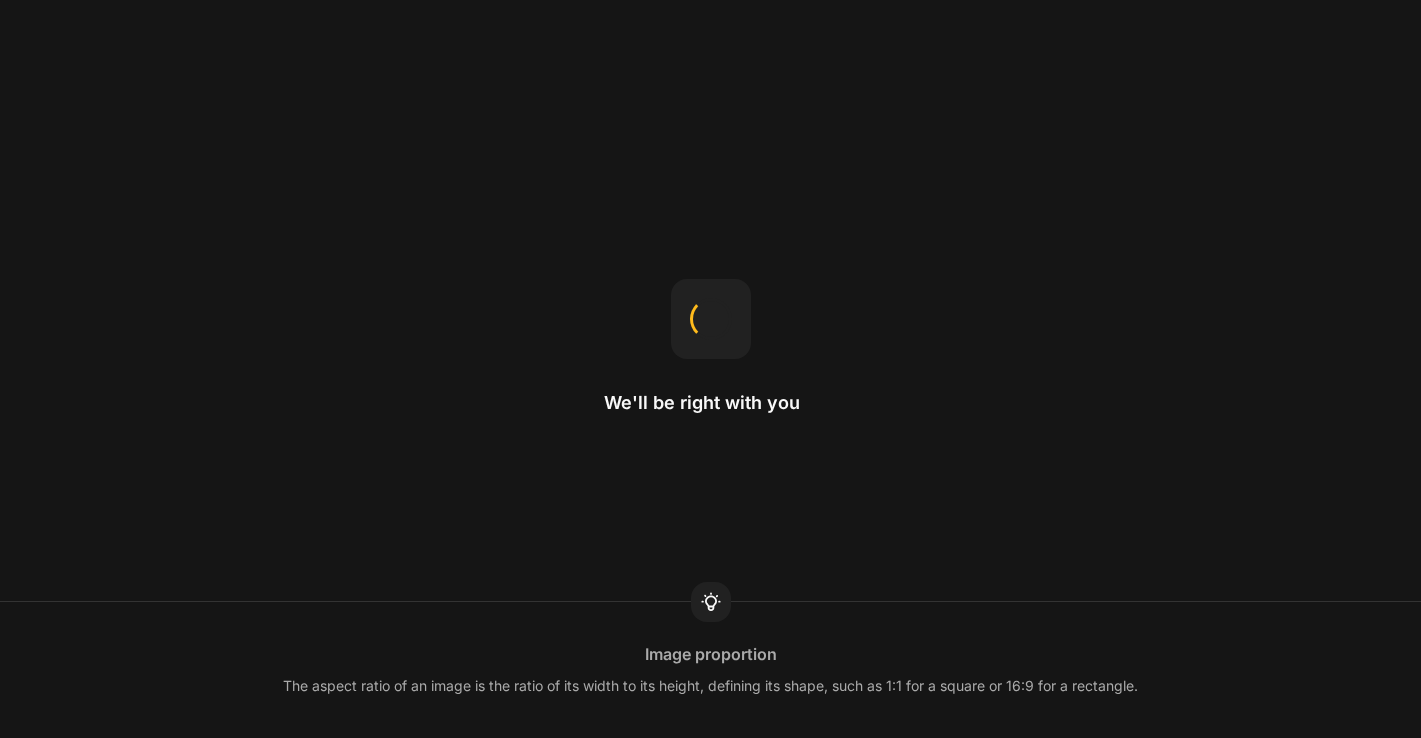 scroll, scrollTop: 0, scrollLeft: 0, axis: both 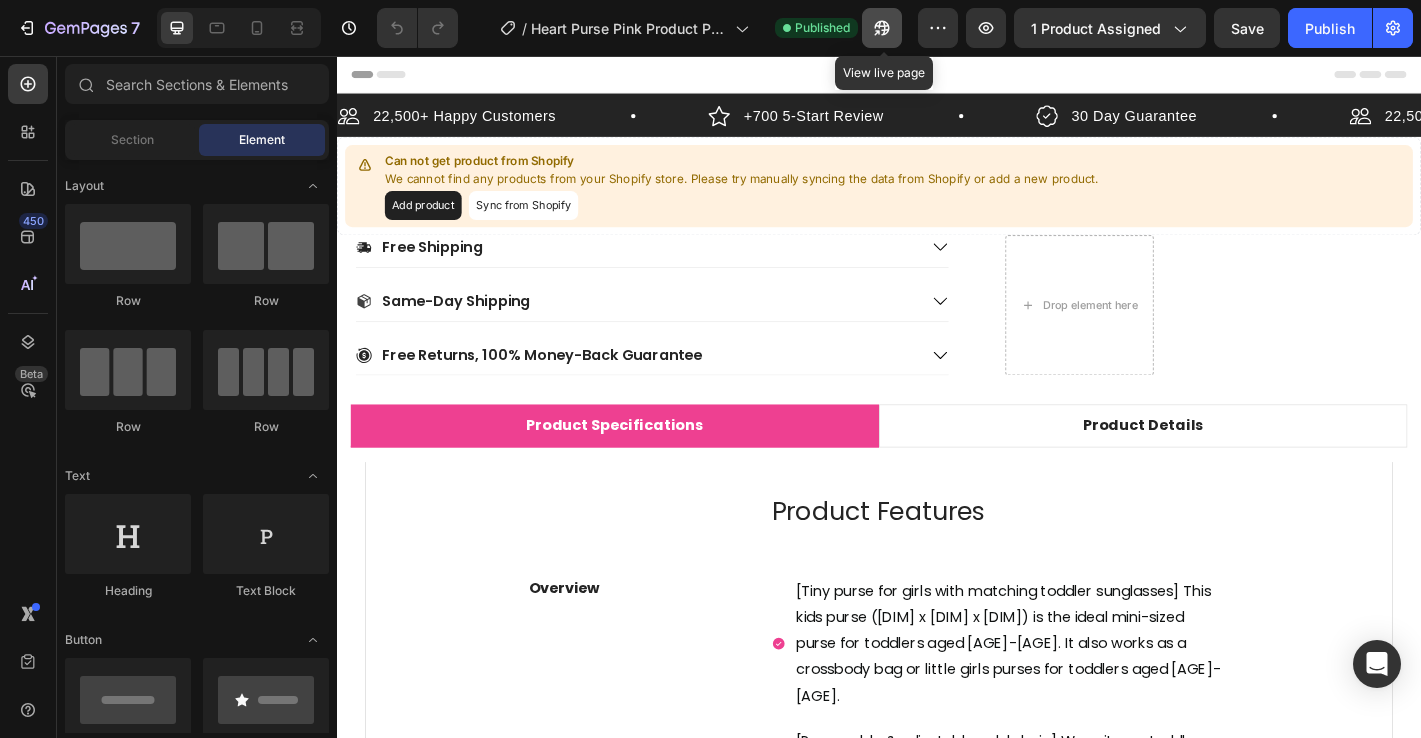click 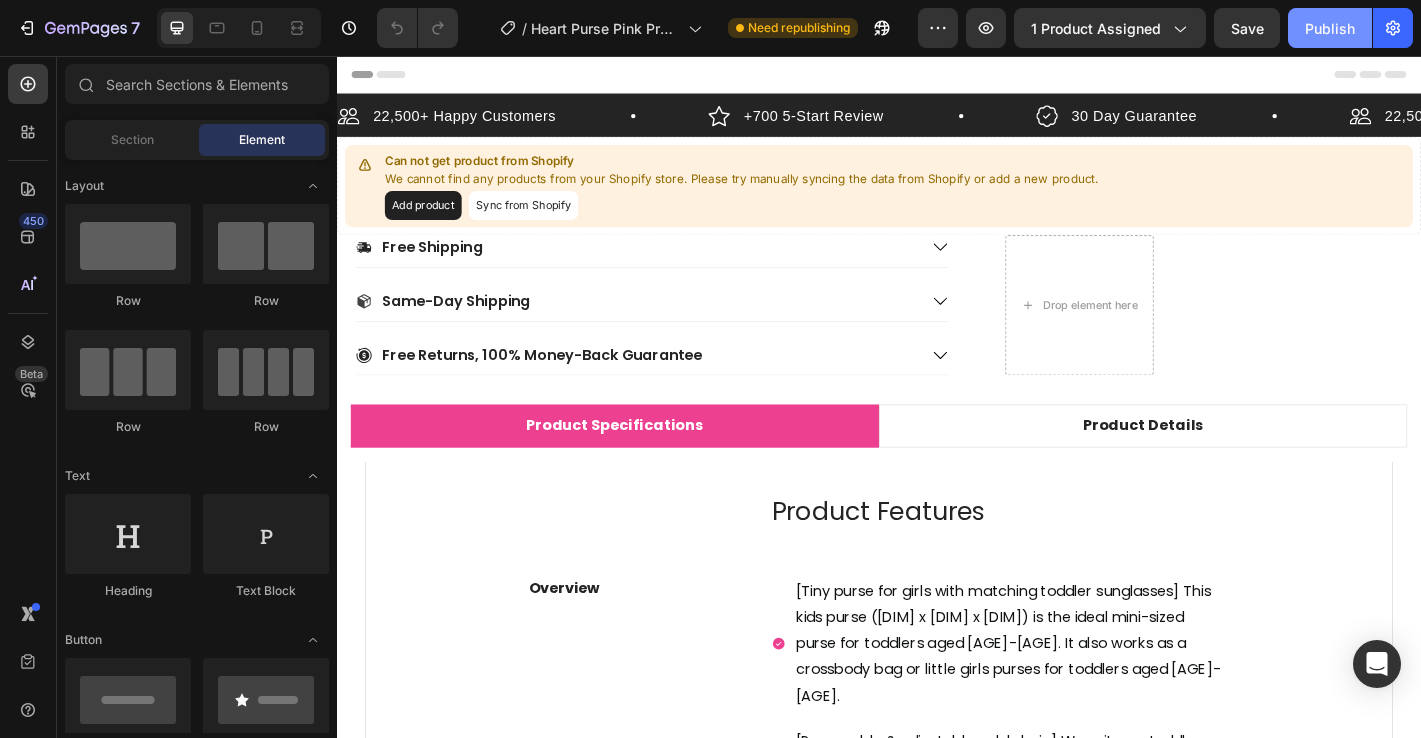click on "Publish" 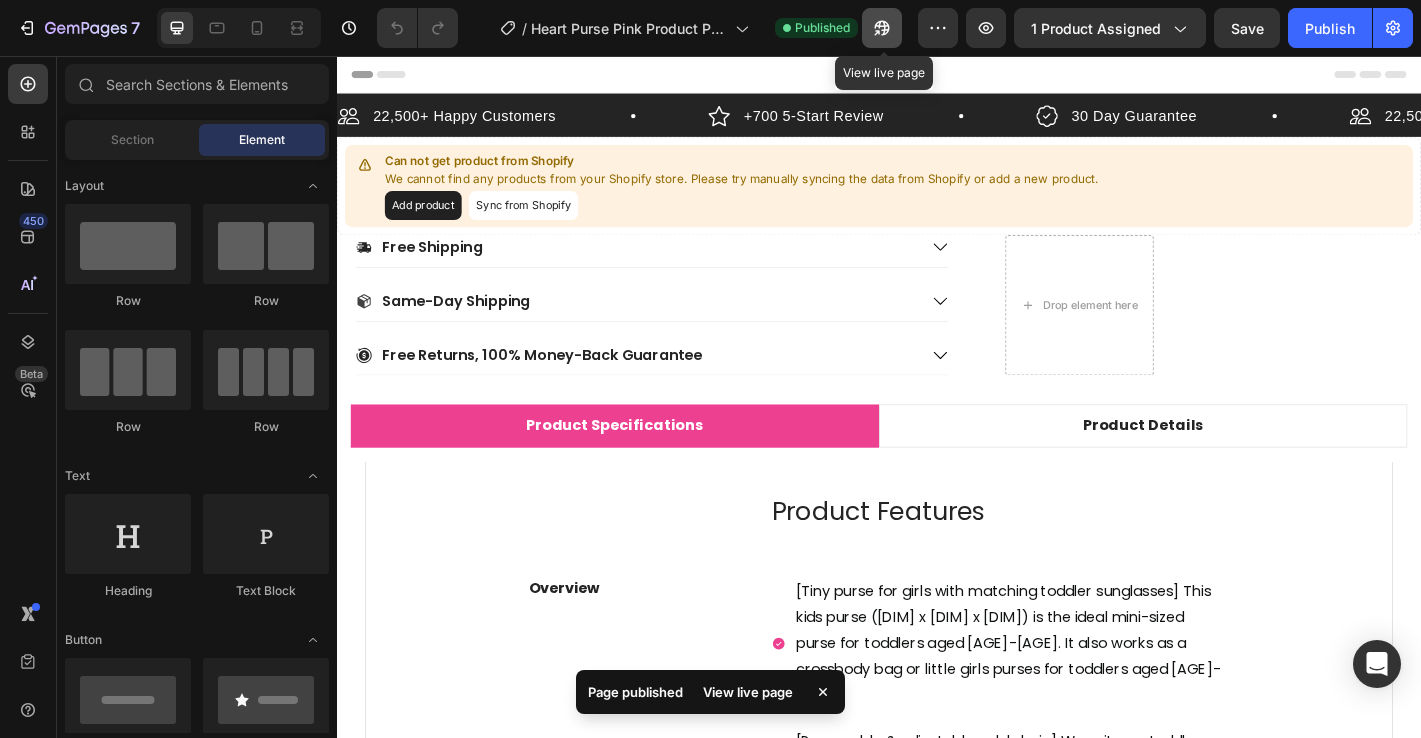 click 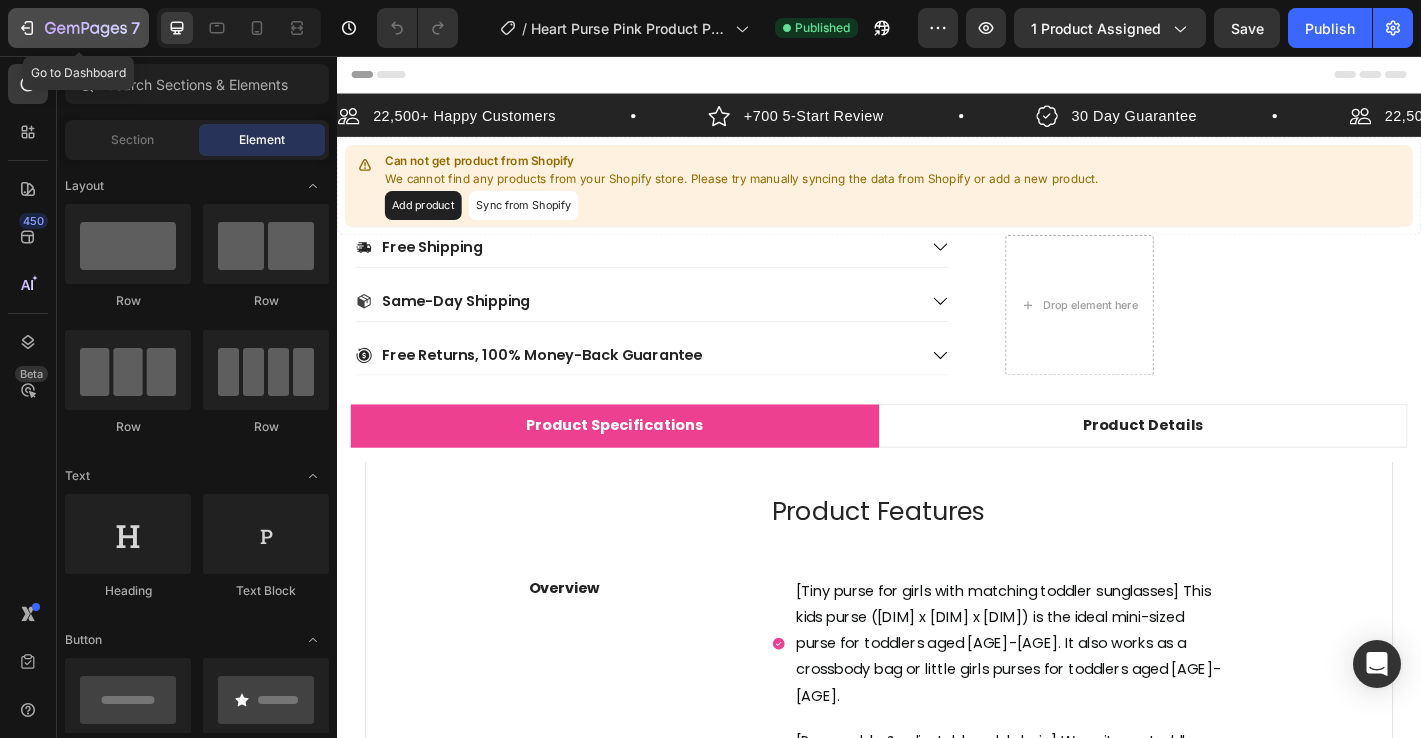 click on "7" at bounding box center [78, 28] 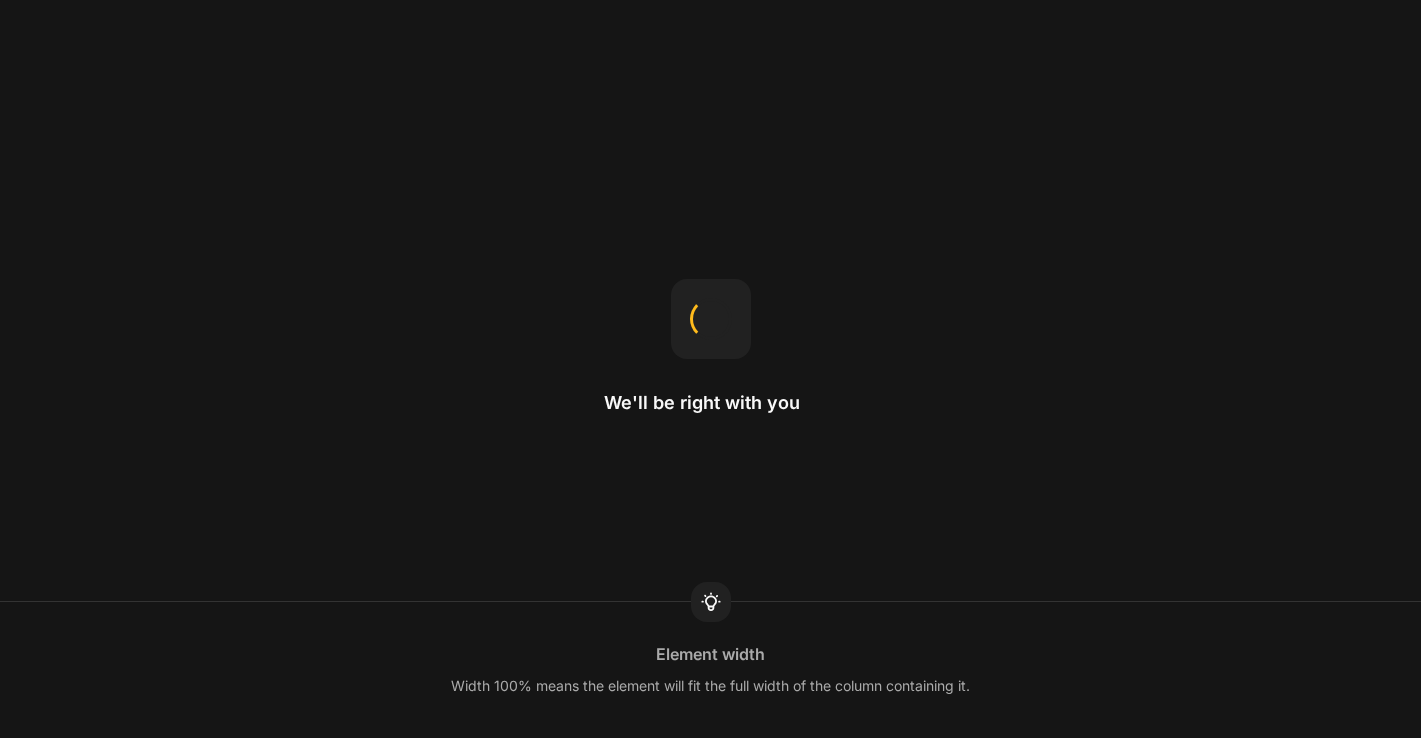 scroll, scrollTop: 0, scrollLeft: 0, axis: both 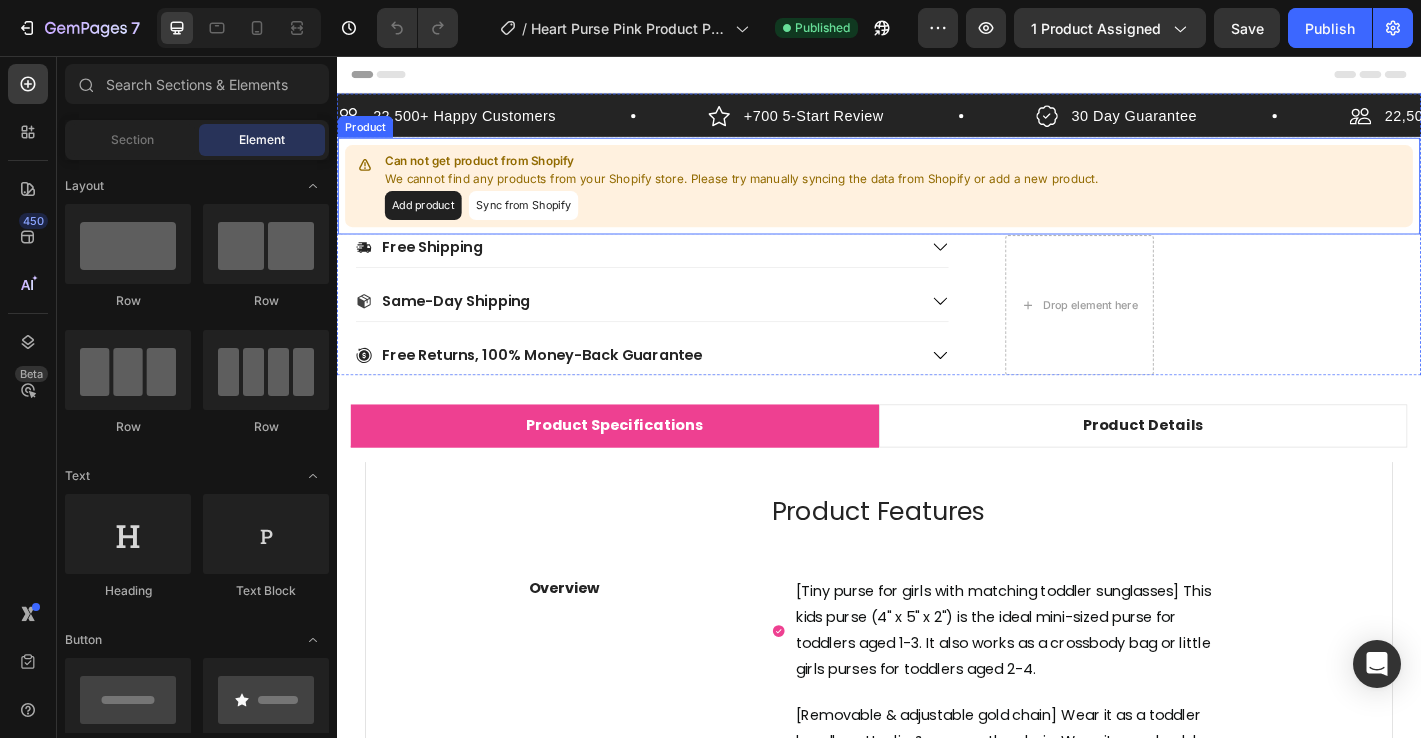 click on "We cannot find any products from your Shopify store. Please try manually syncing the data from Shopify or add a new product." at bounding box center (785, 192) 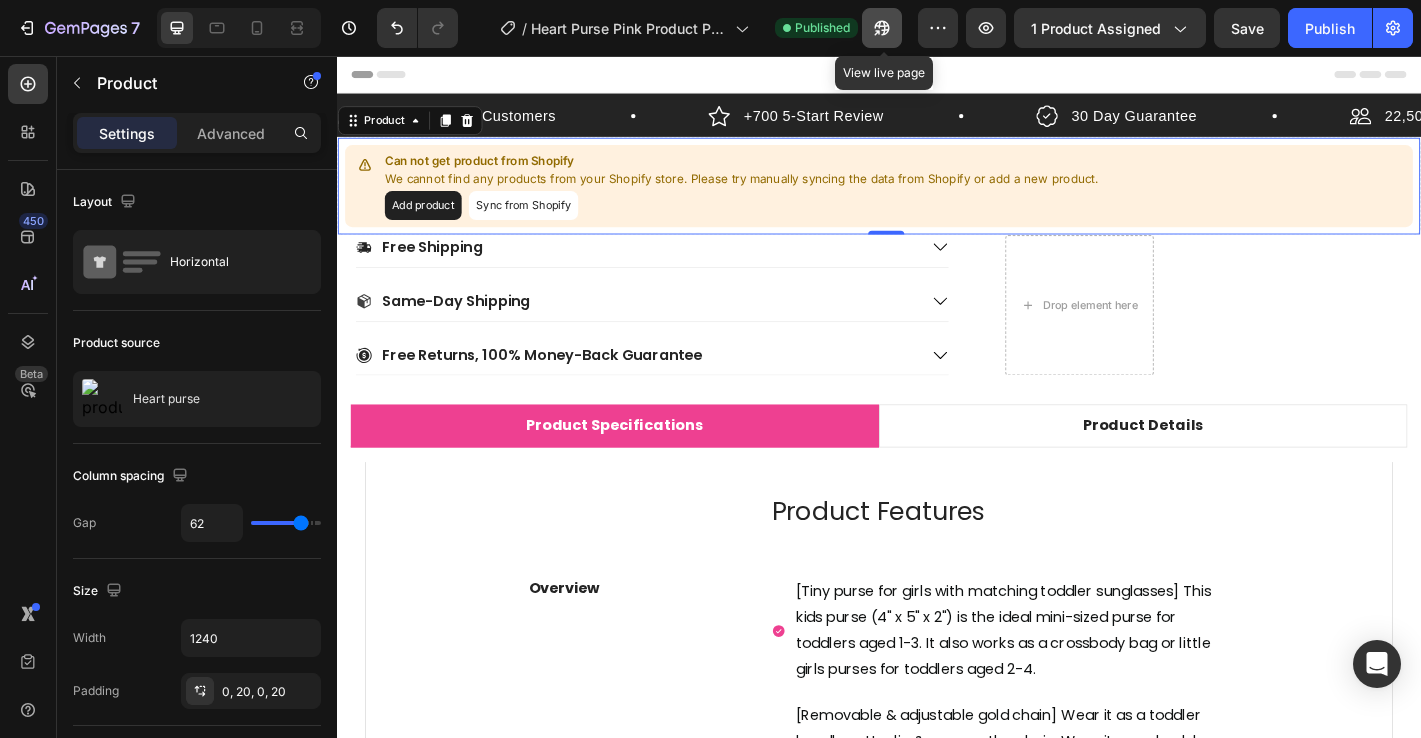 click 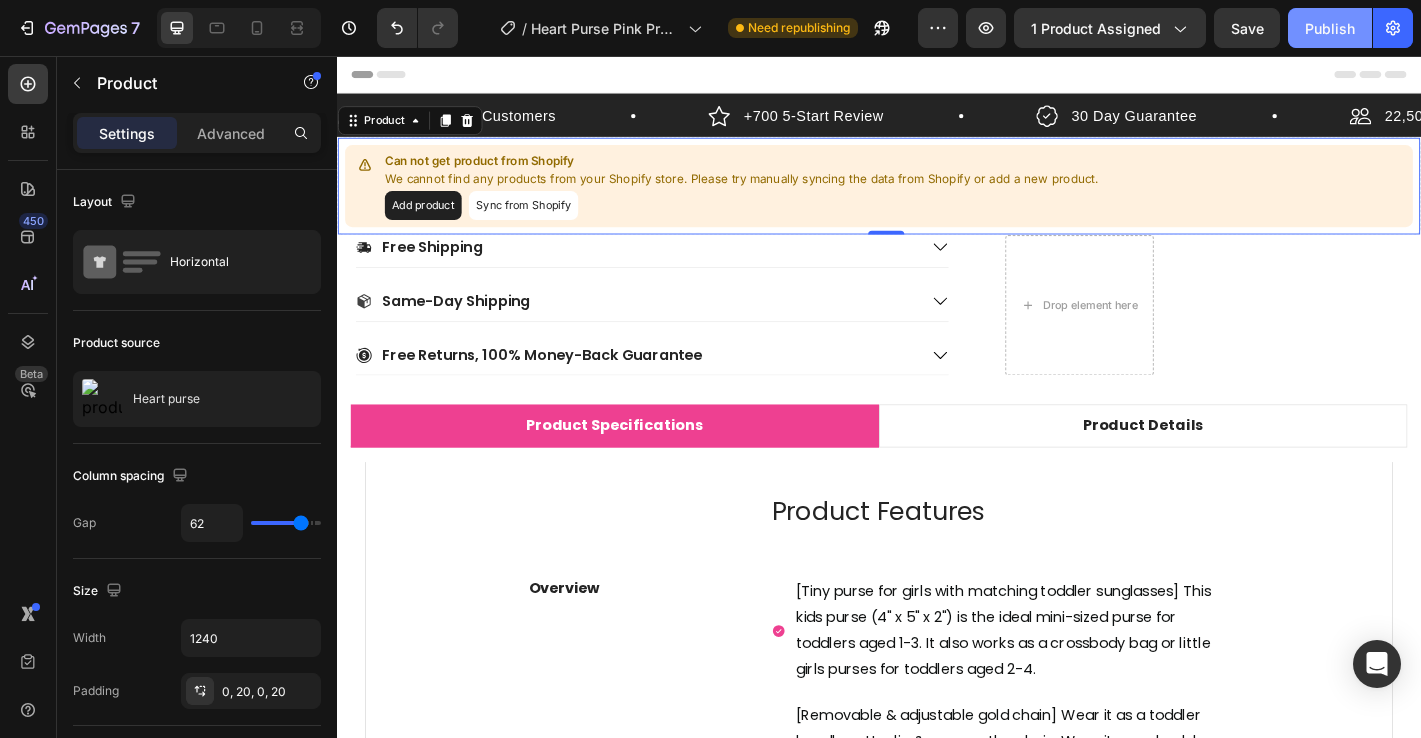 click on "Publish" 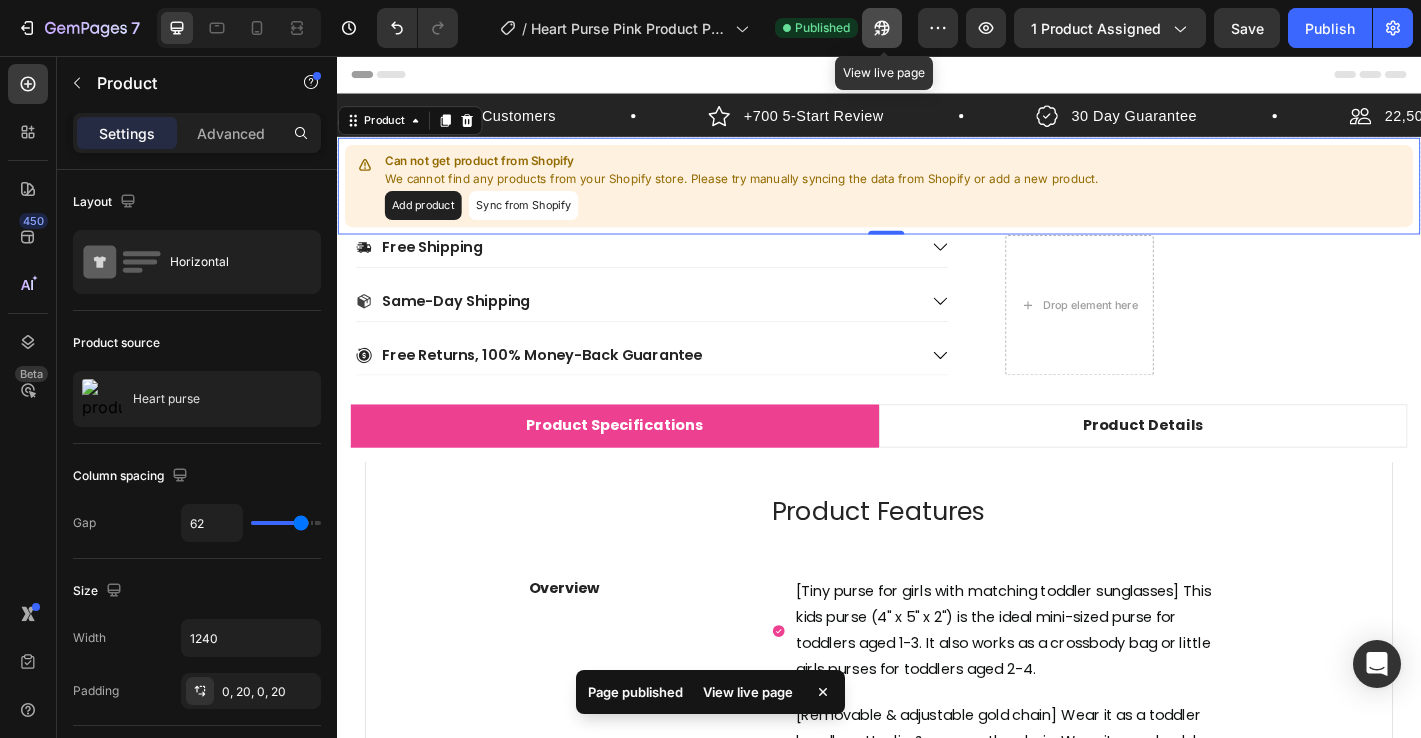 click 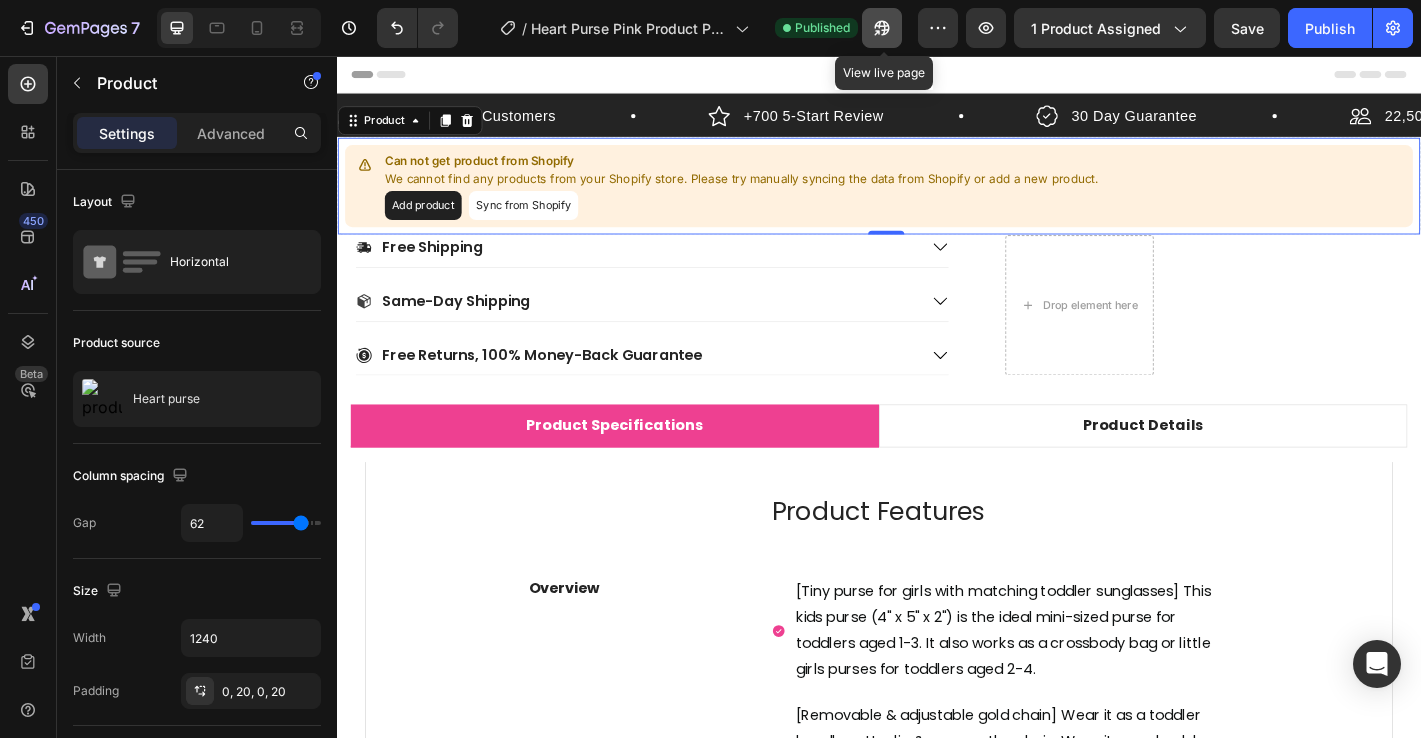 click 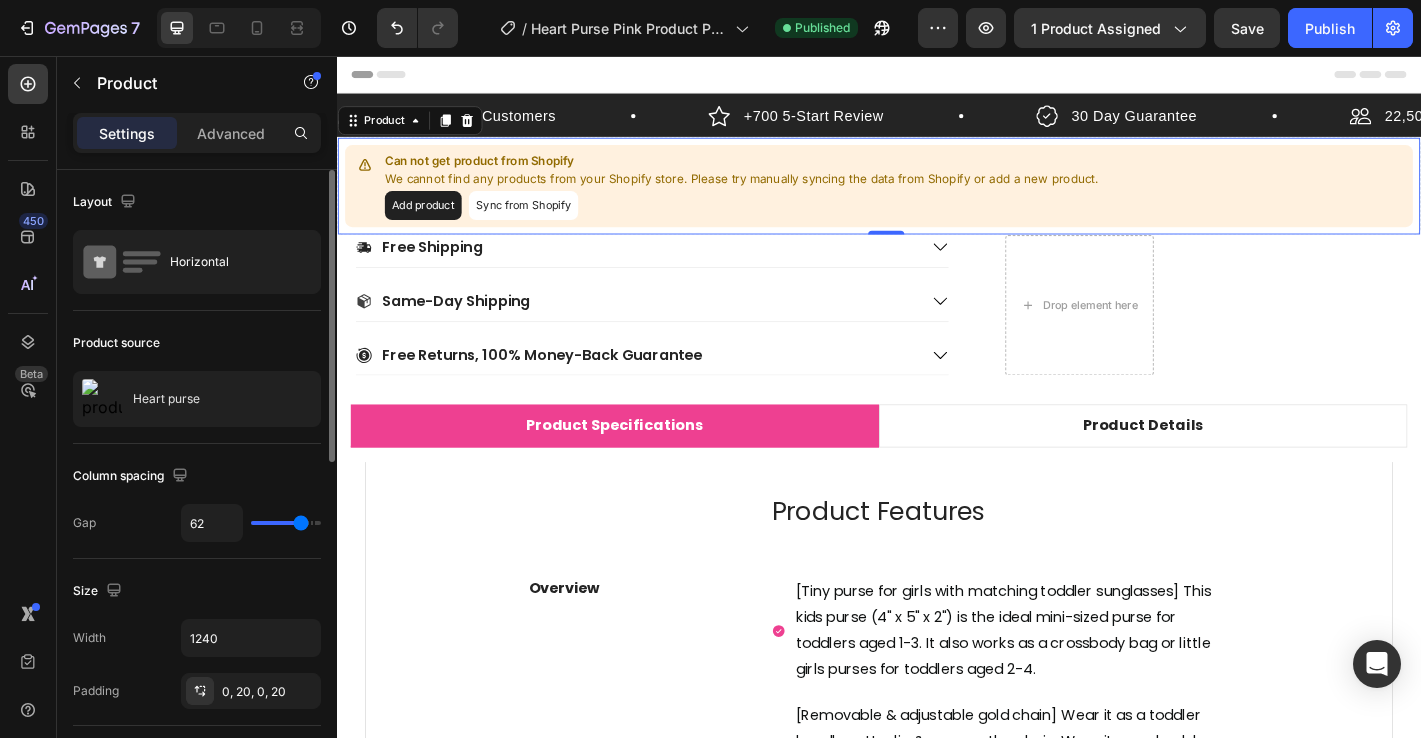 type 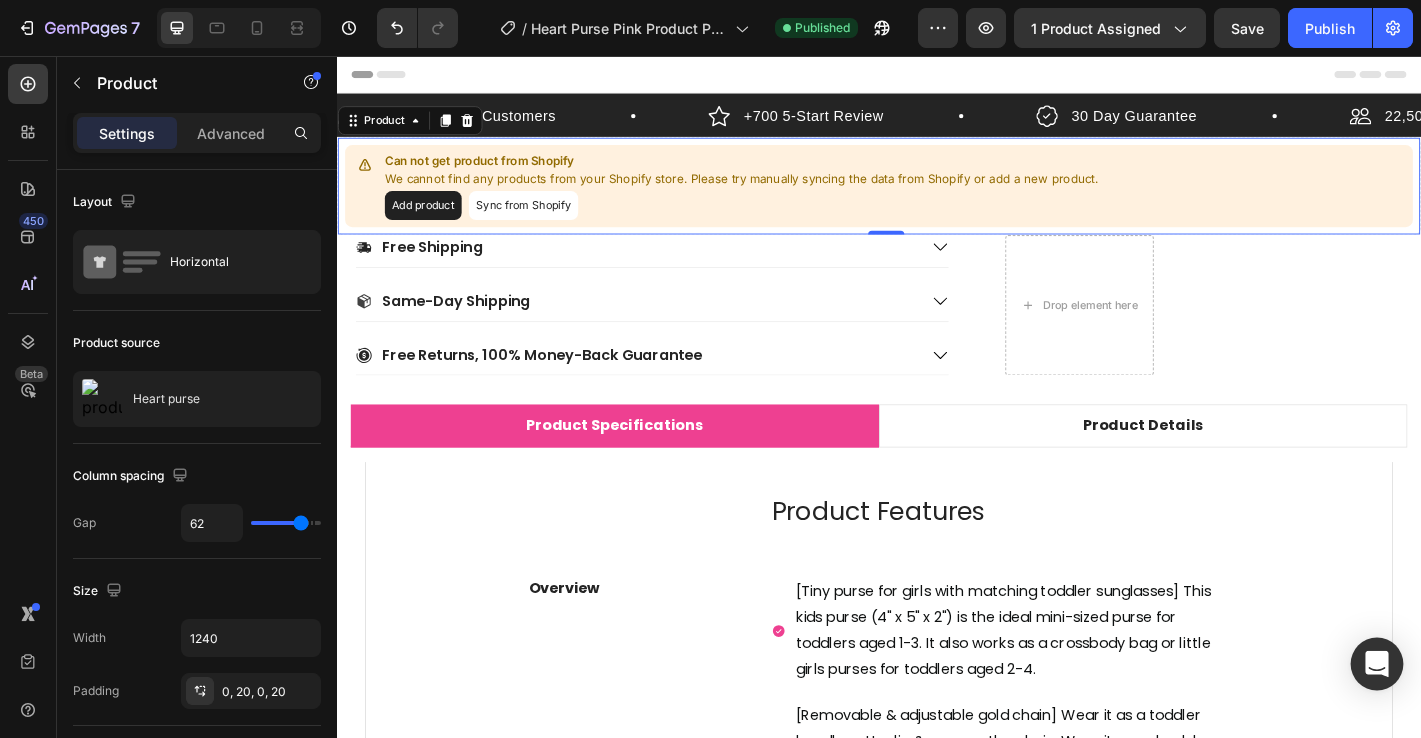 click at bounding box center (1377, 664) 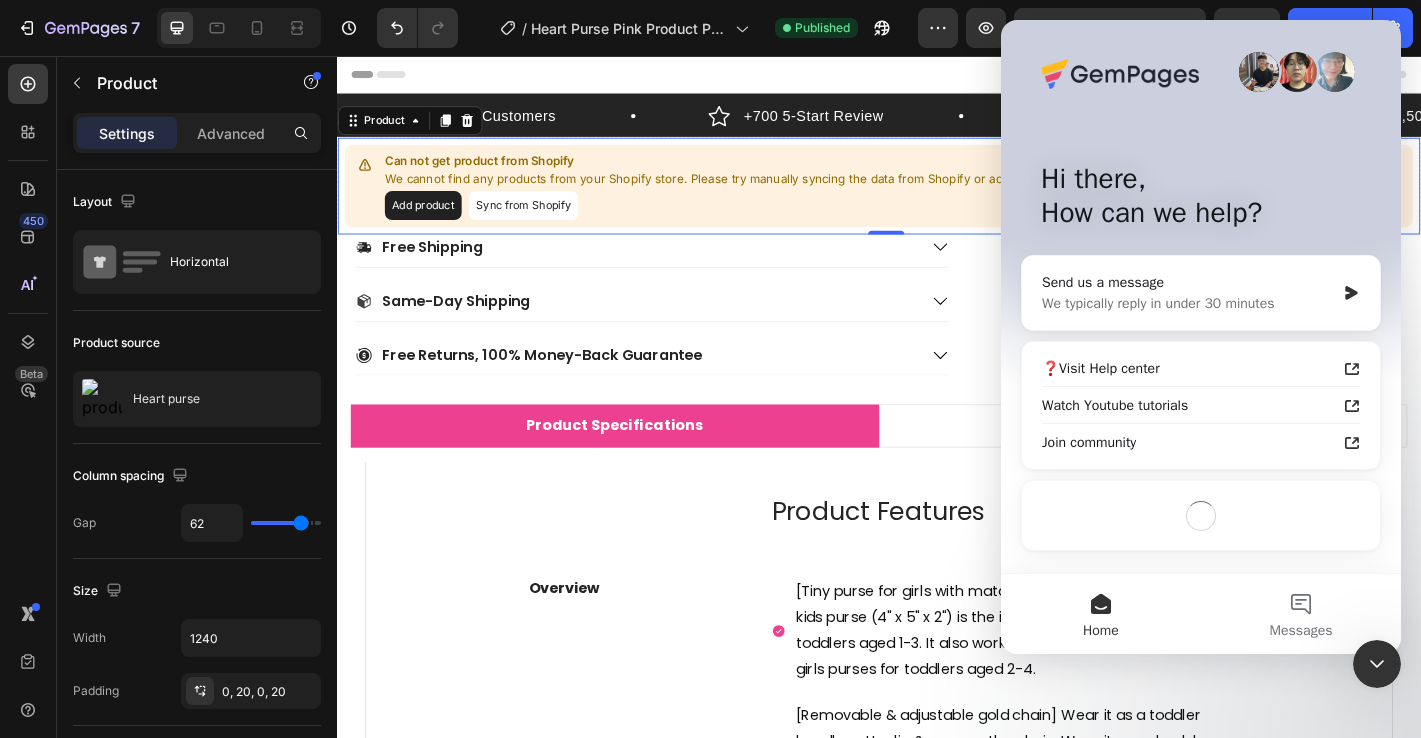 scroll, scrollTop: 0, scrollLeft: 0, axis: both 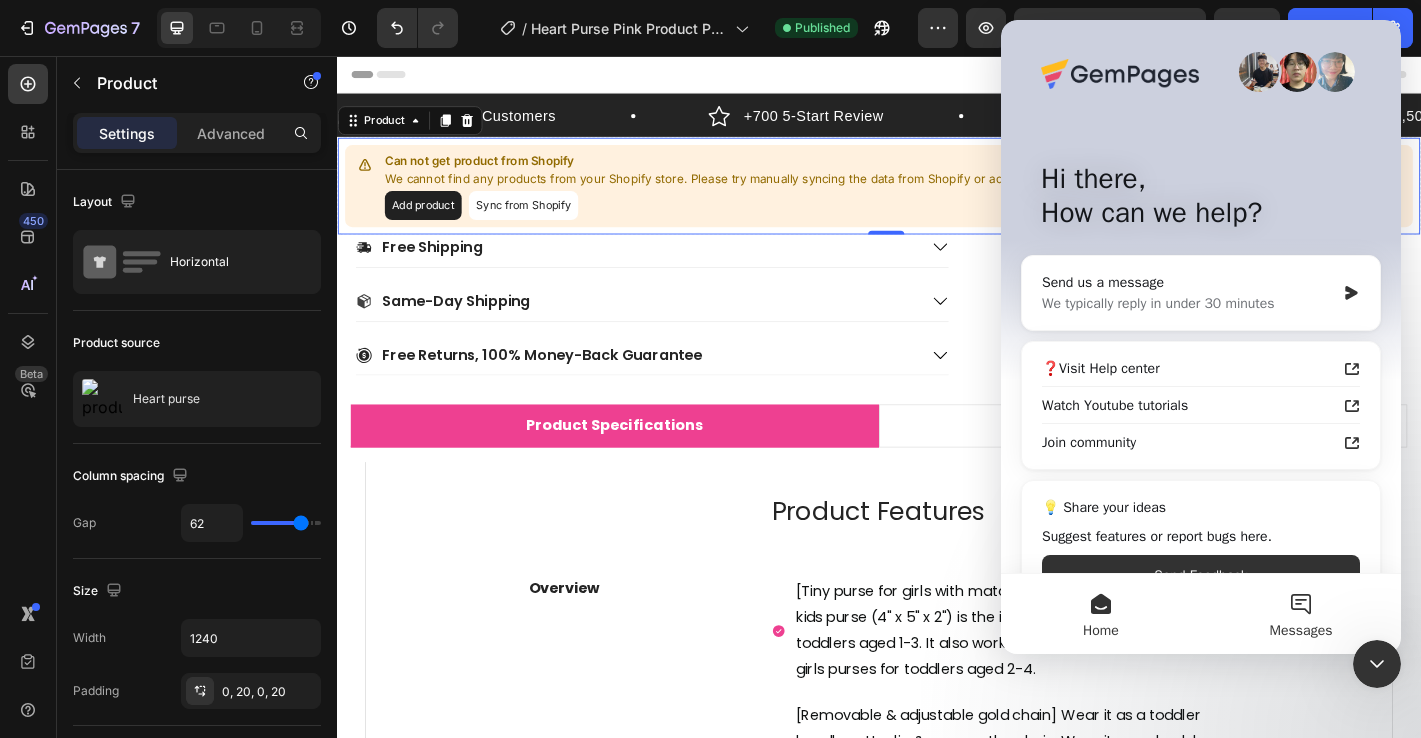 click on "Messages" at bounding box center [1301, 614] 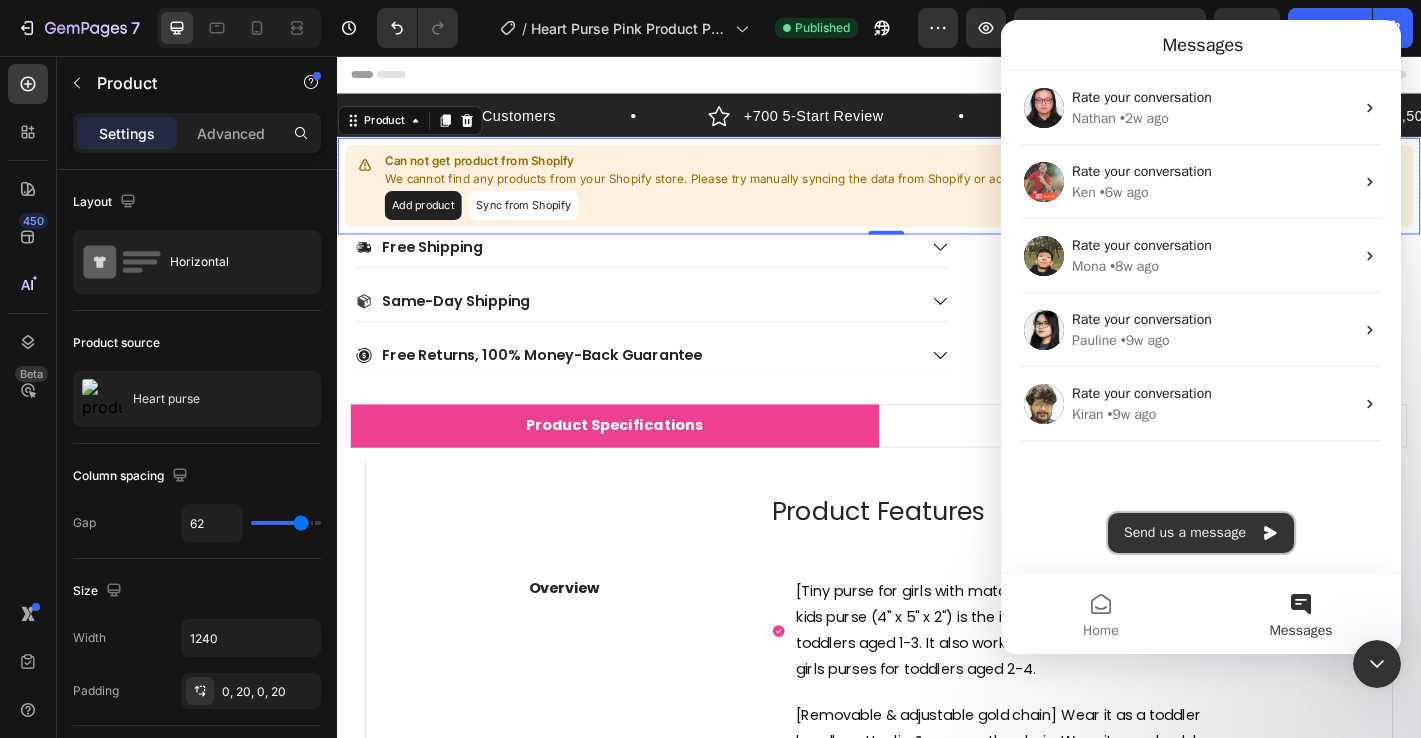 click on "Send us a message" at bounding box center (1201, 533) 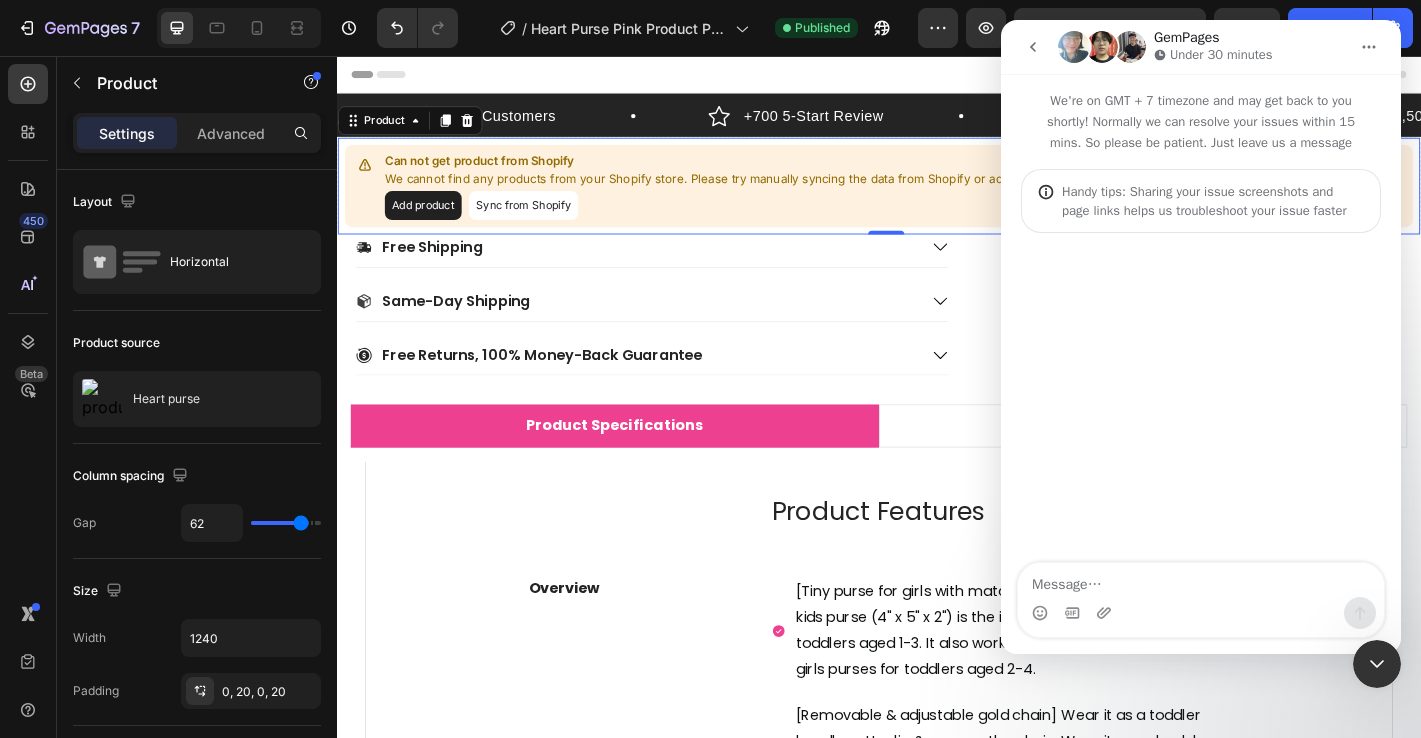 click at bounding box center (1201, 580) 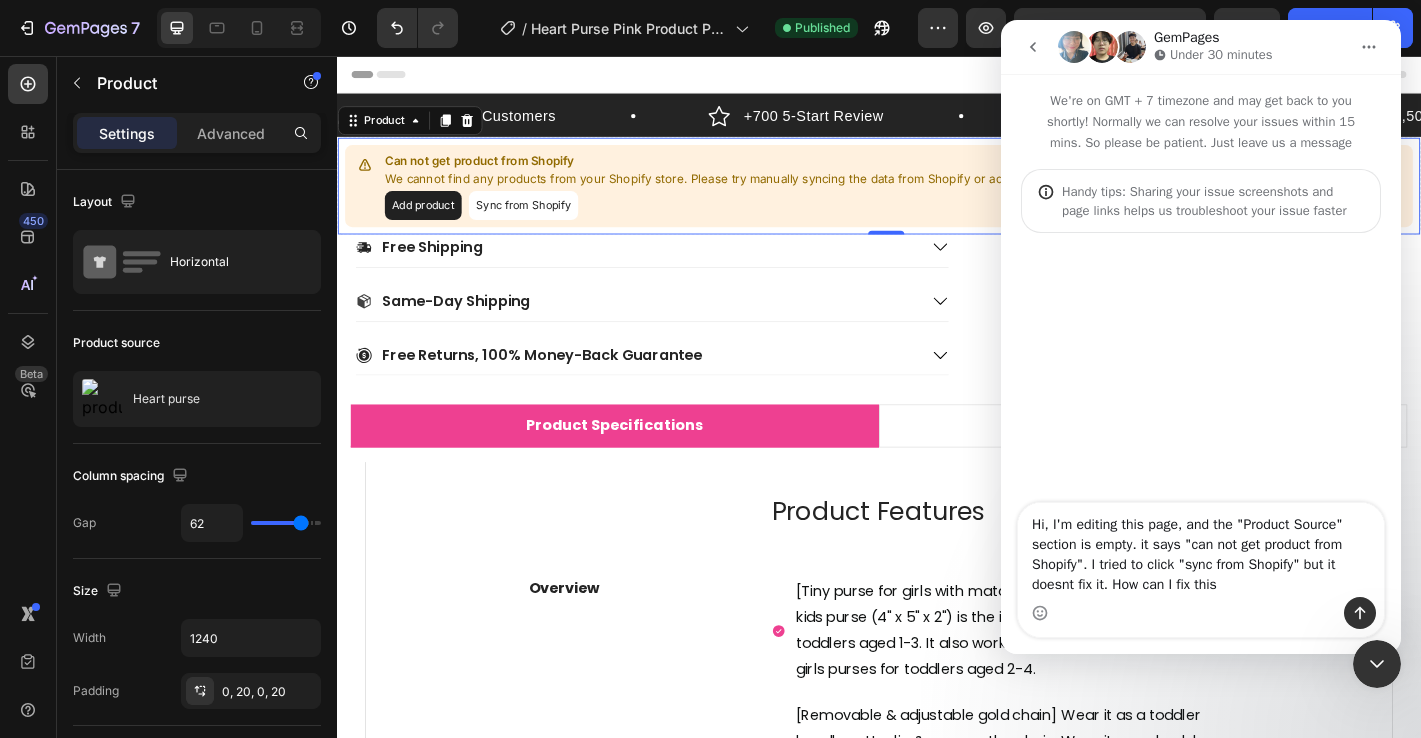 type on "Hi, I'm editing this page, and the "Product Source" section is empty. it says "can not get product from Shopify". I tried to click "sync from Shopify" but it doesnt fix it. How can I fix this?" 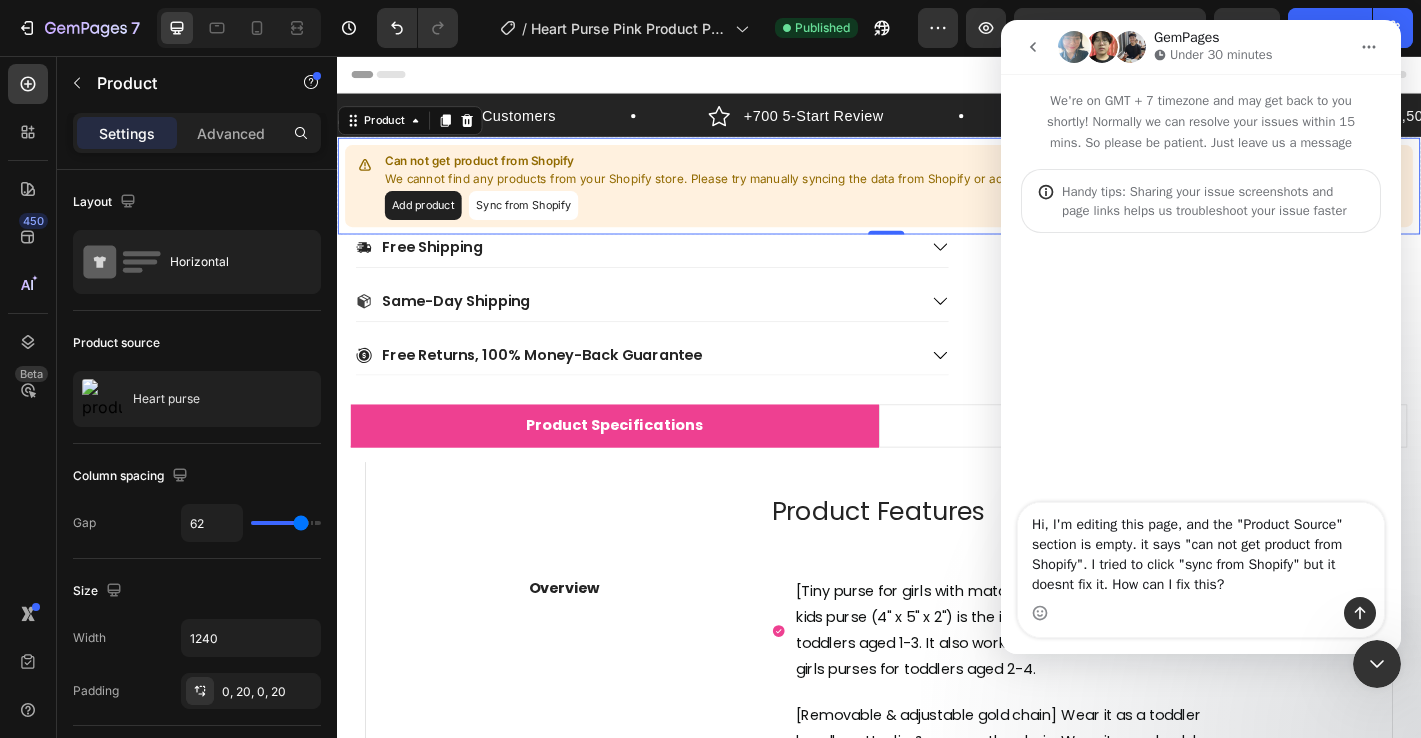 type 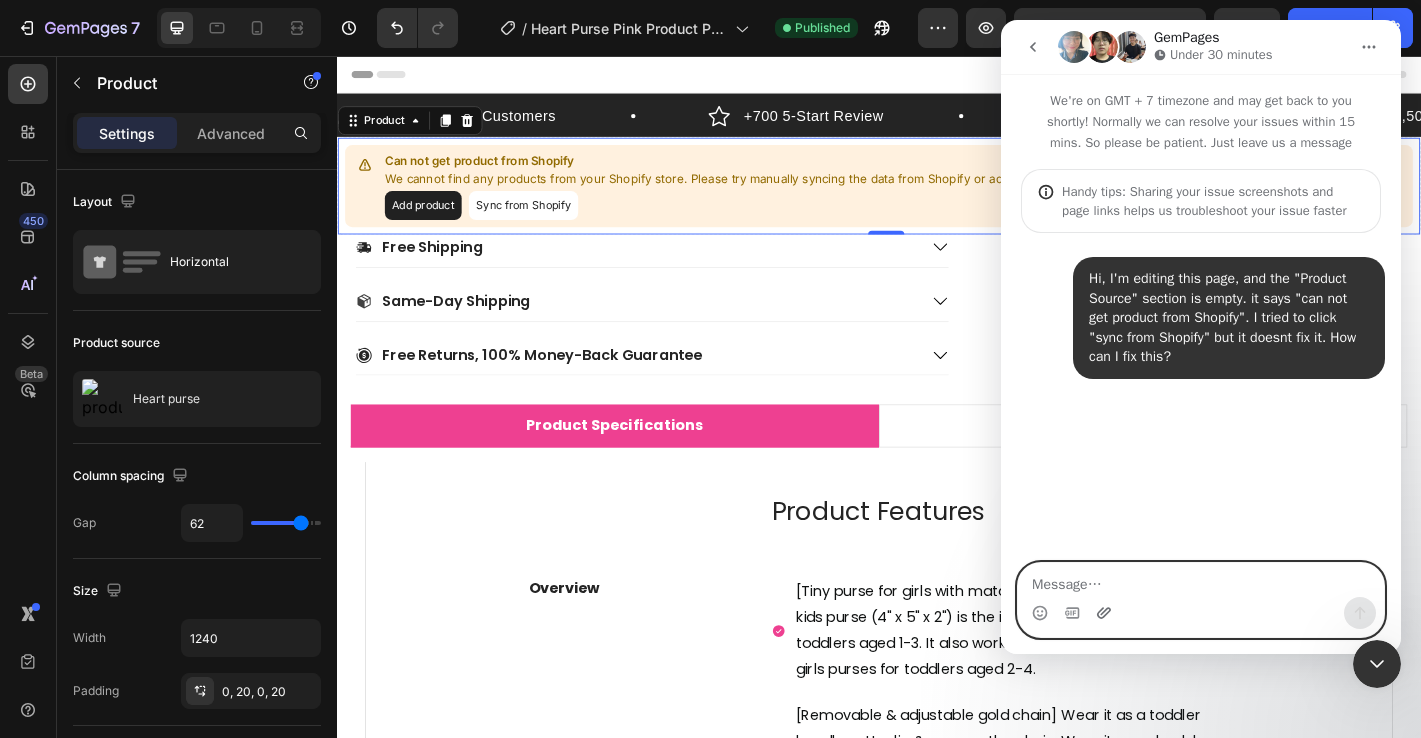 click 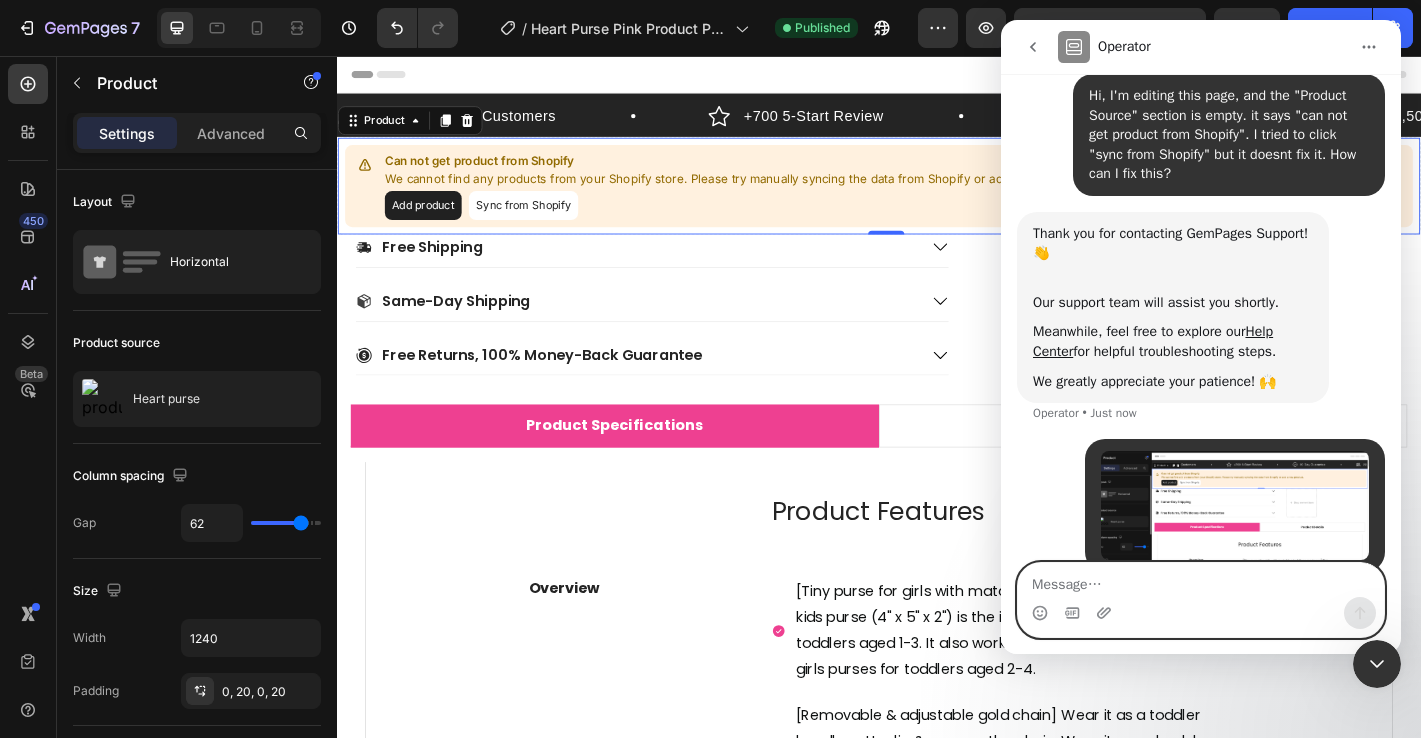 scroll, scrollTop: 233, scrollLeft: 0, axis: vertical 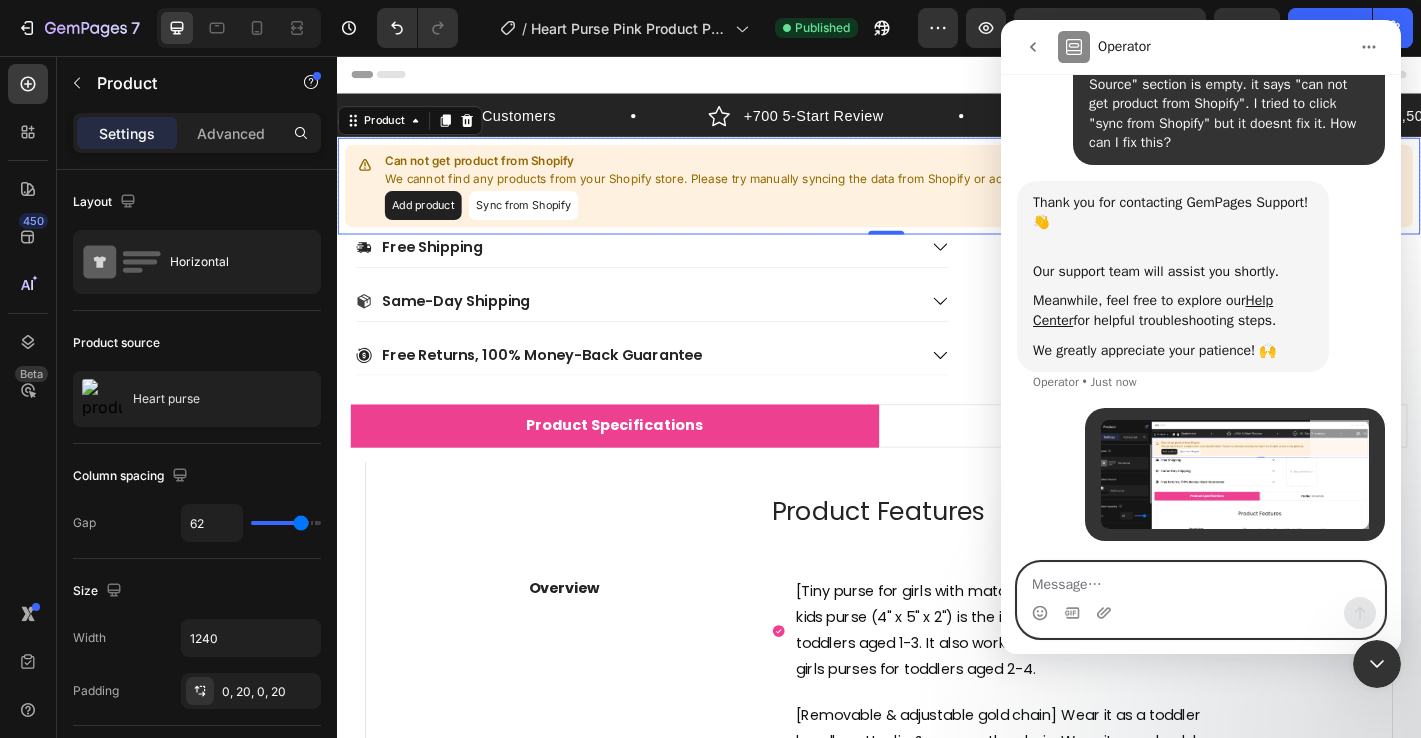 click at bounding box center (1201, 580) 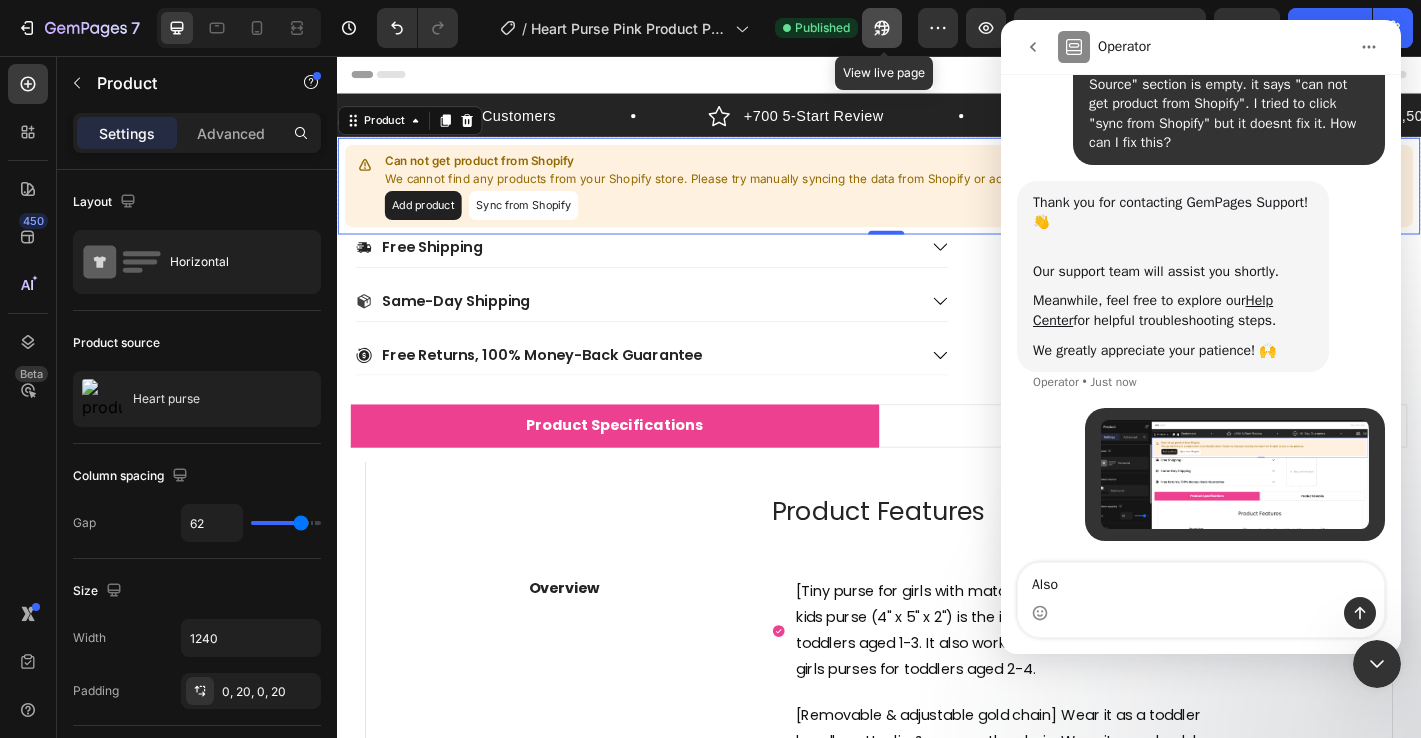 click 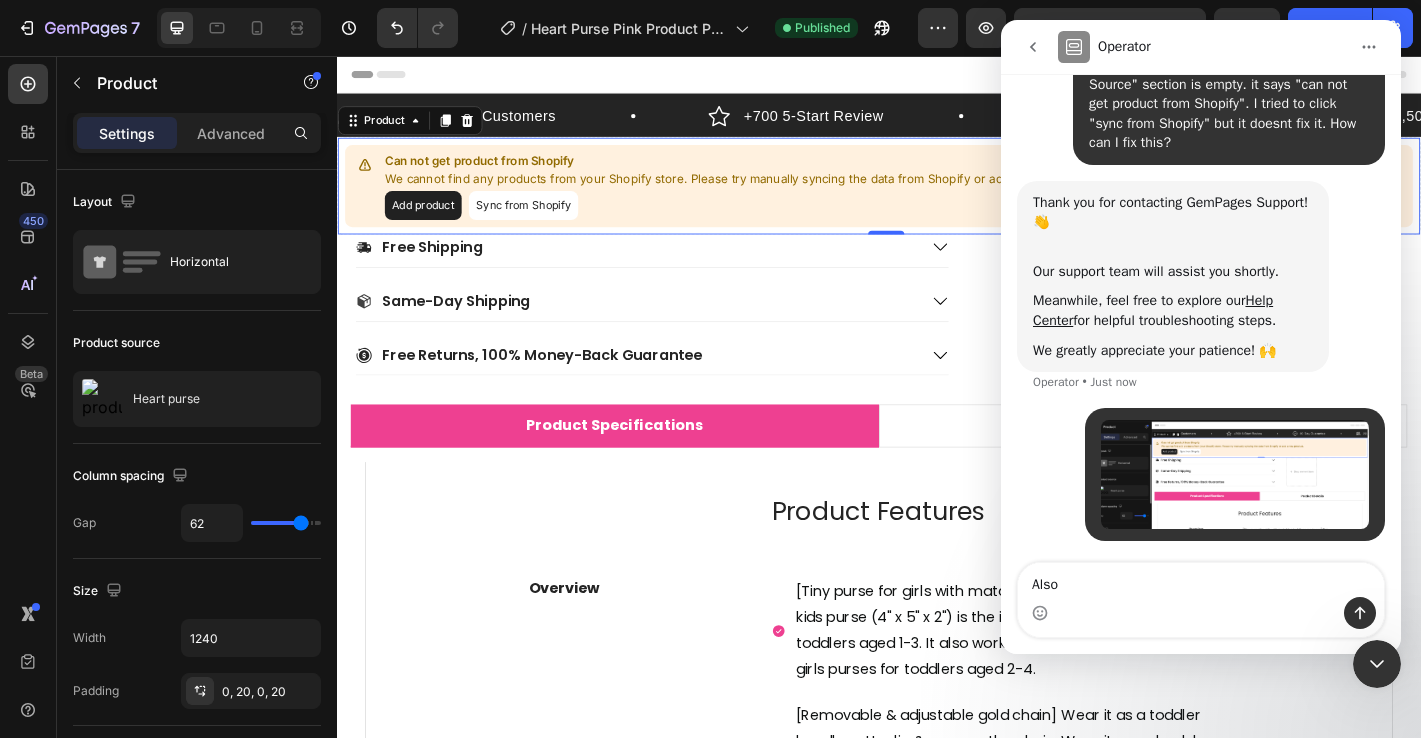 click on "Also" at bounding box center (1201, 580) 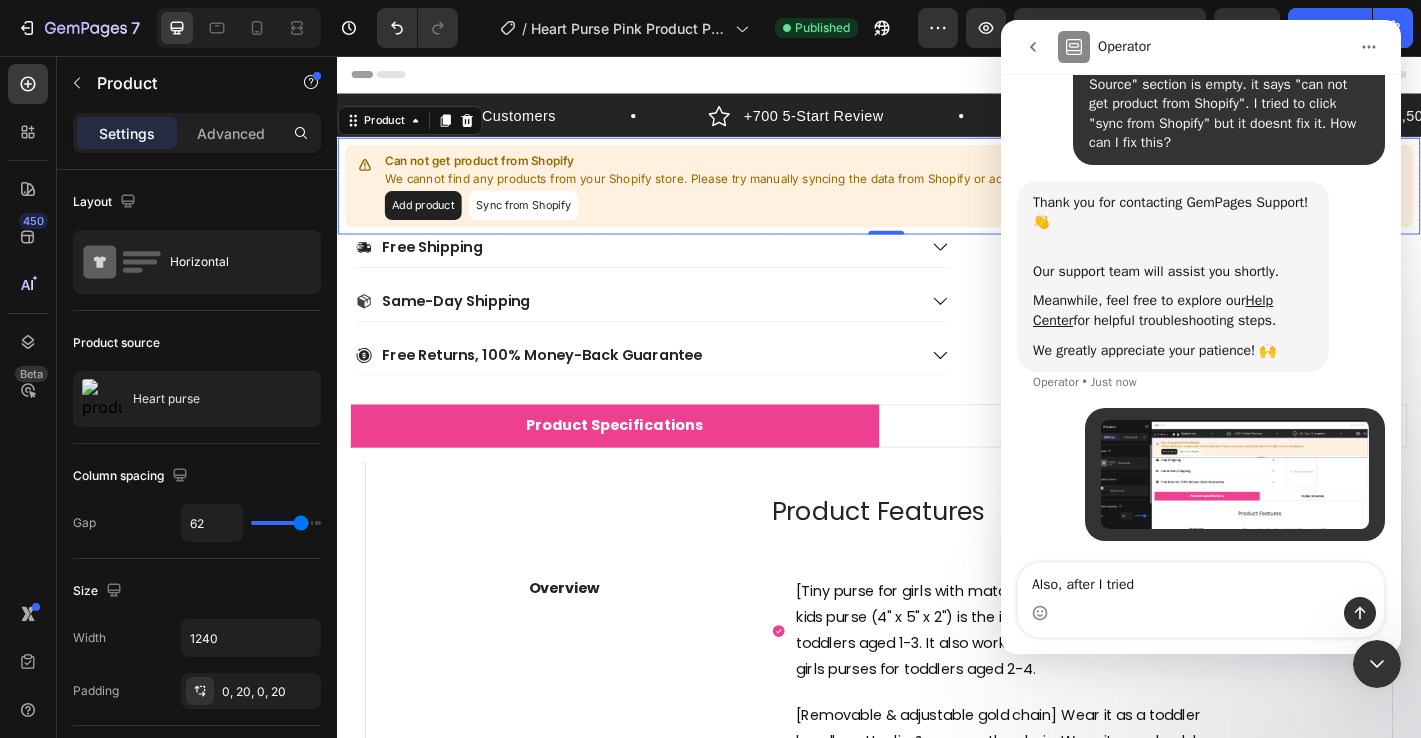 click on "Also, after I tried" at bounding box center (1201, 580) 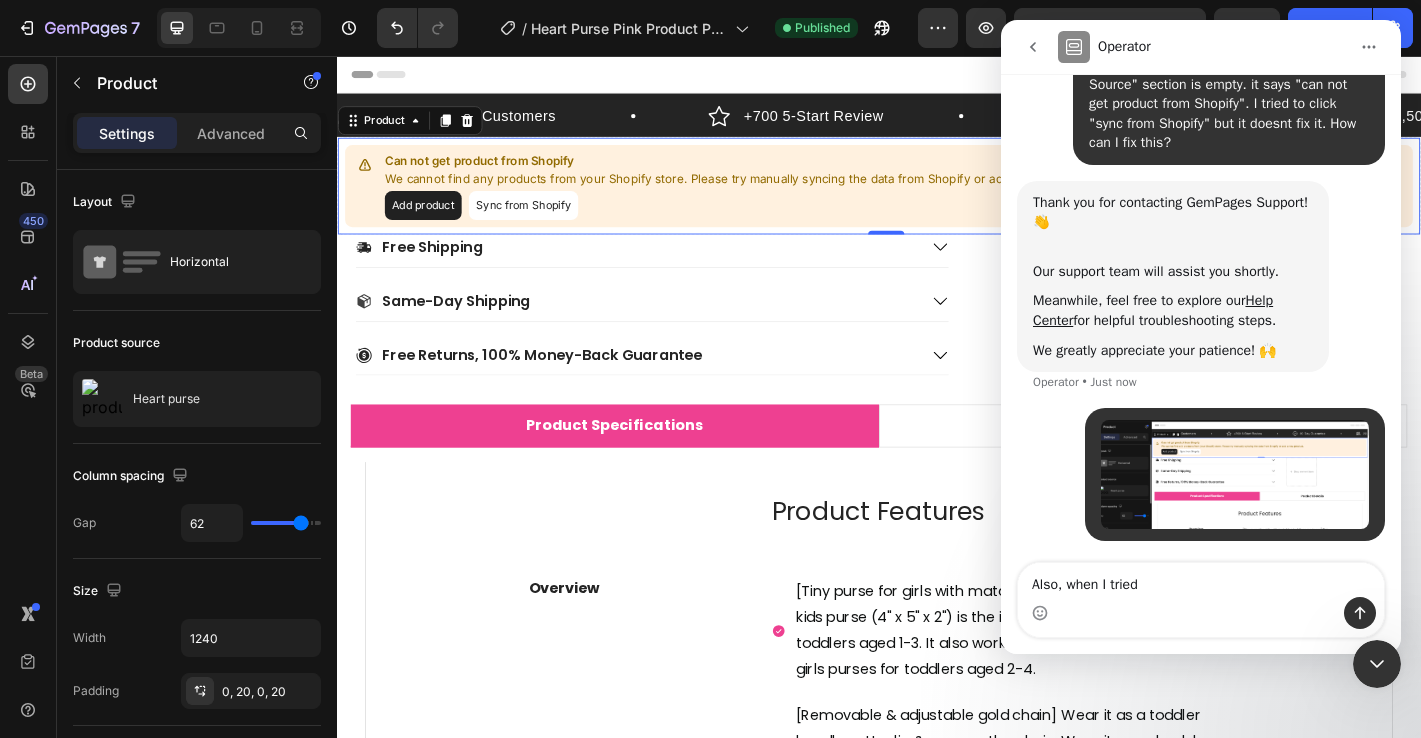 click on "Also, when I tried" at bounding box center (1201, 580) 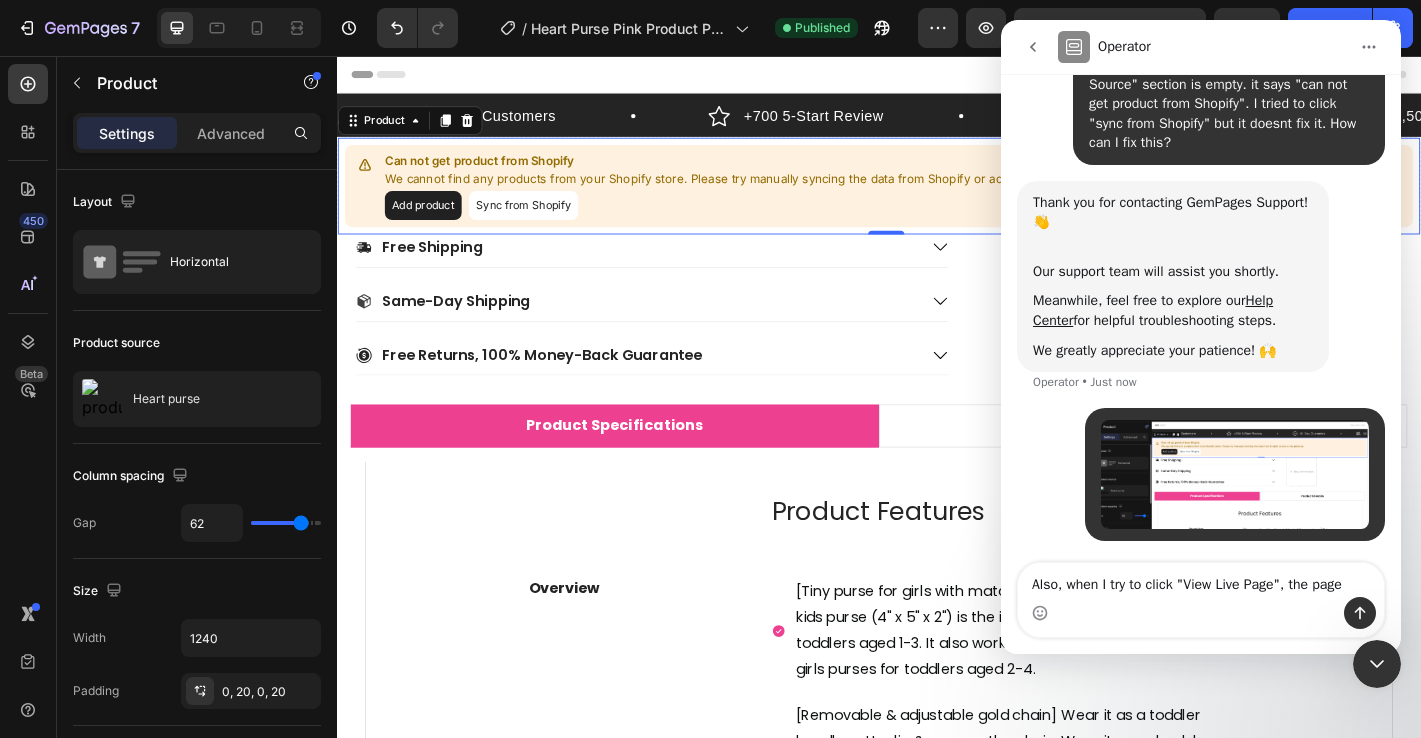 scroll, scrollTop: 253, scrollLeft: 0, axis: vertical 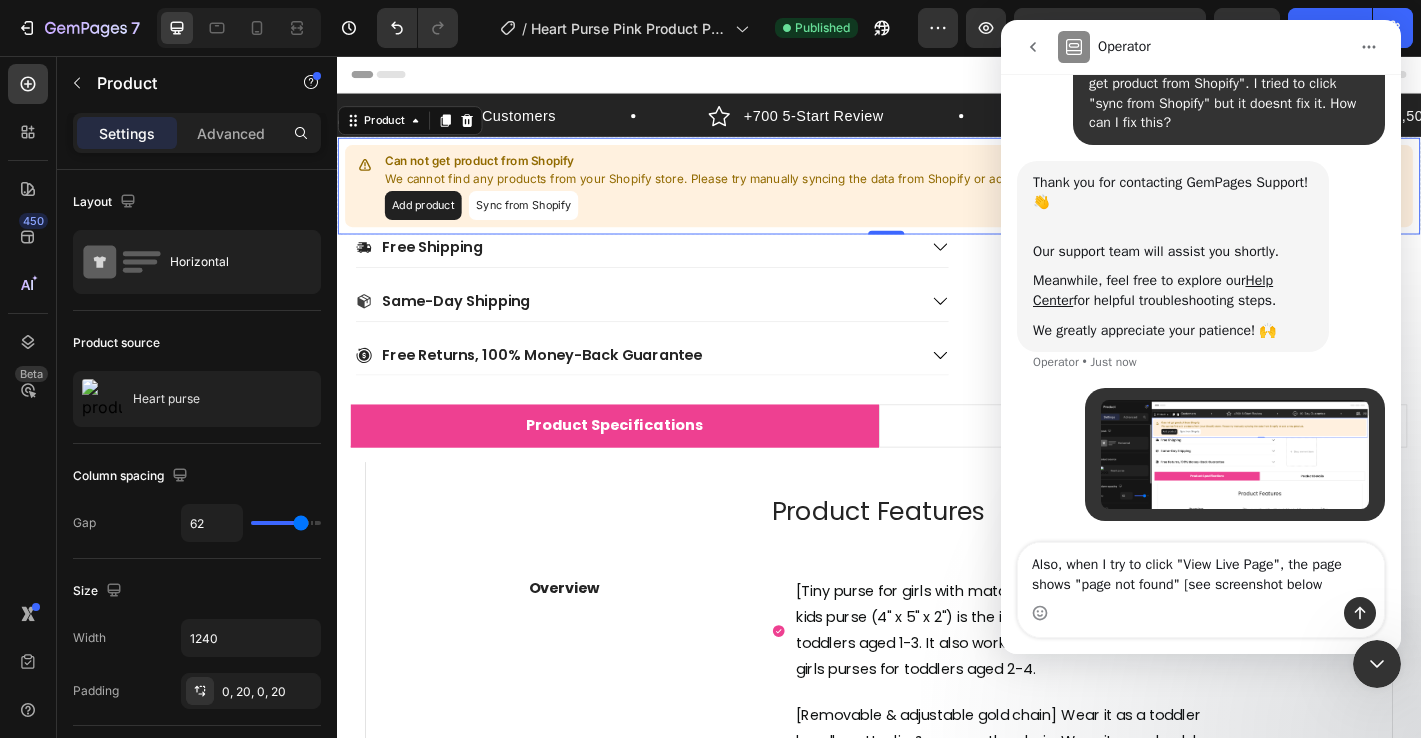type on "Also, when I try to click "View Live Page", the page shows "page not found" [see screenshot below]" 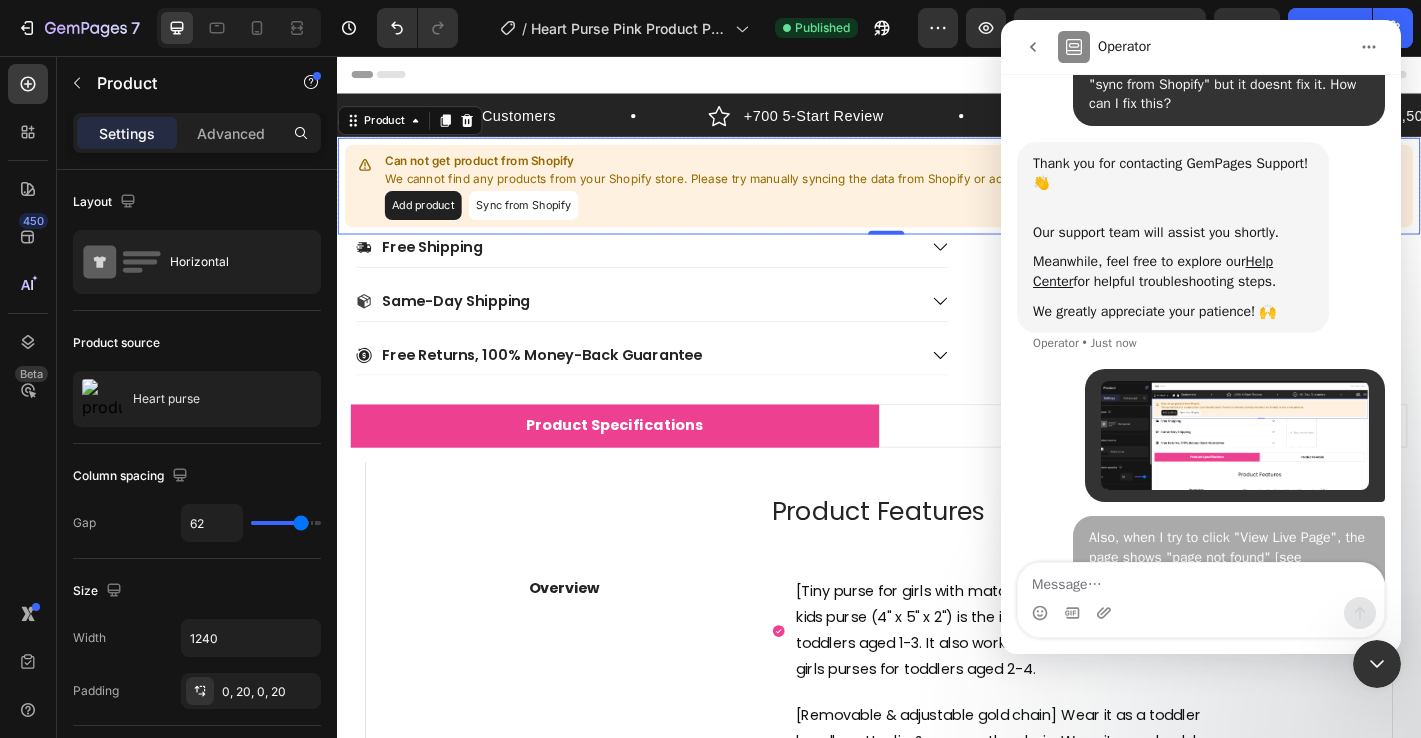 scroll, scrollTop: 318, scrollLeft: 0, axis: vertical 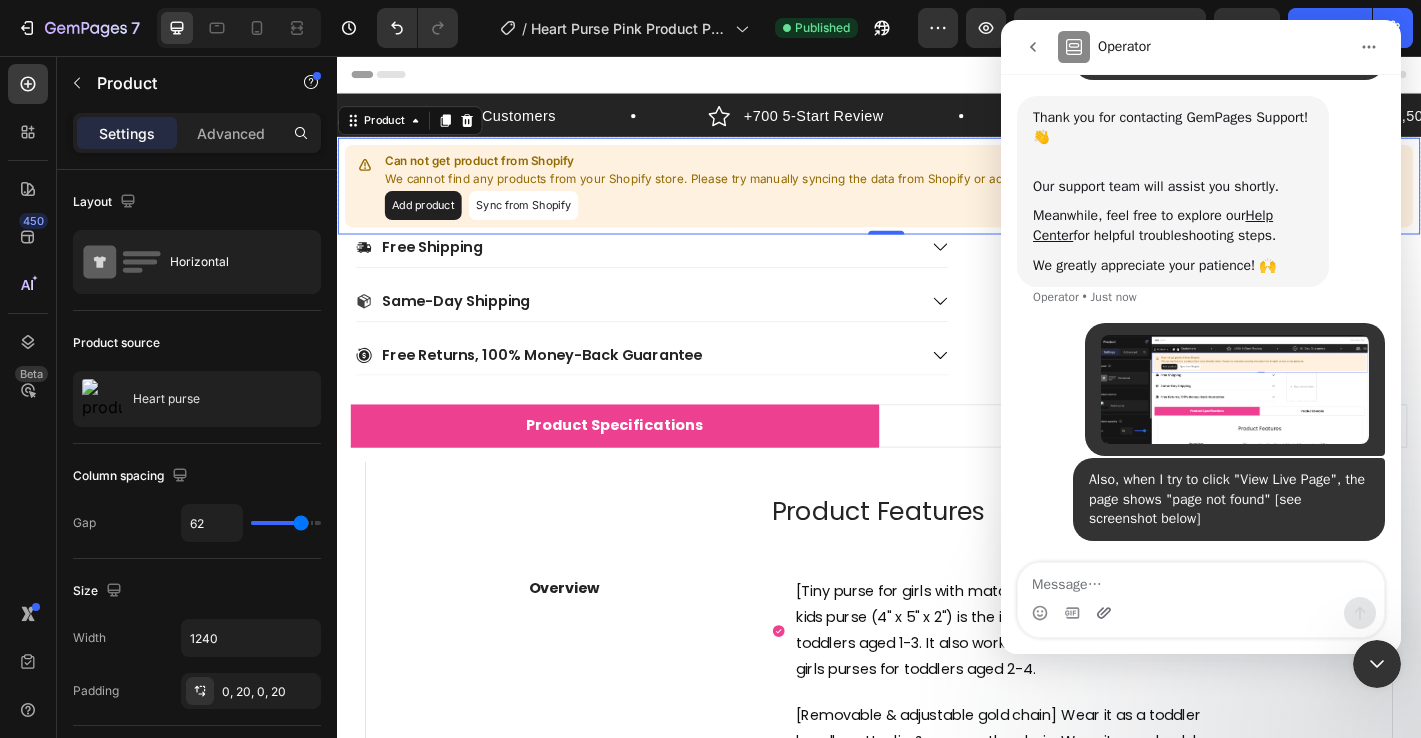 type 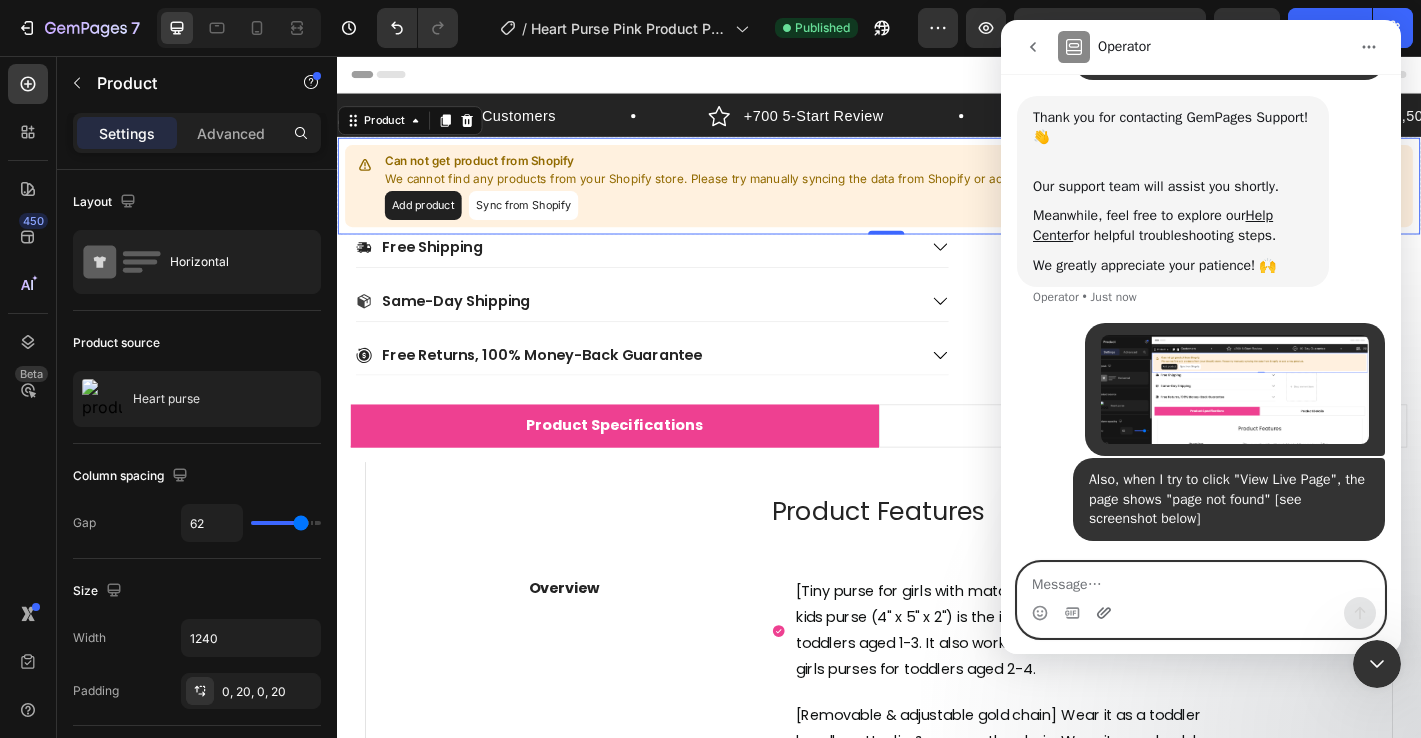 click 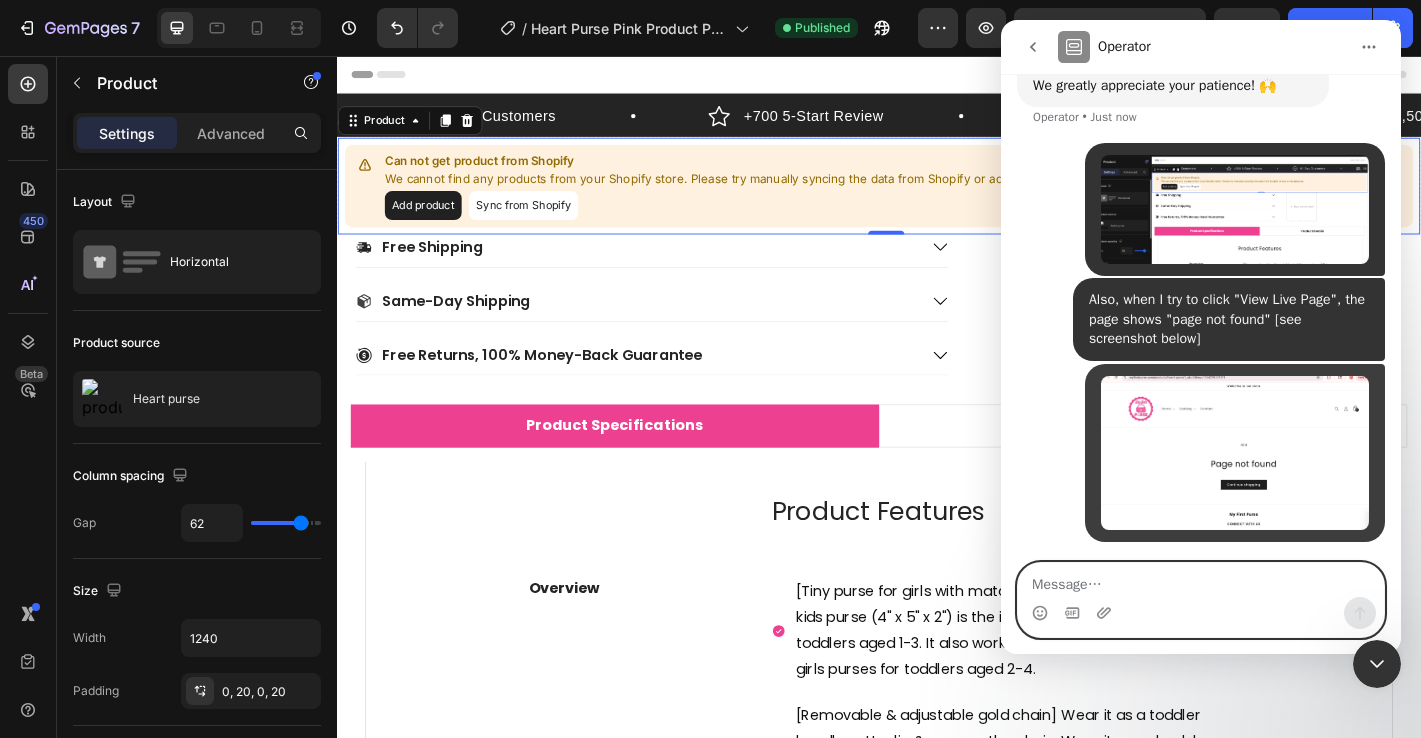 scroll, scrollTop: 498, scrollLeft: 0, axis: vertical 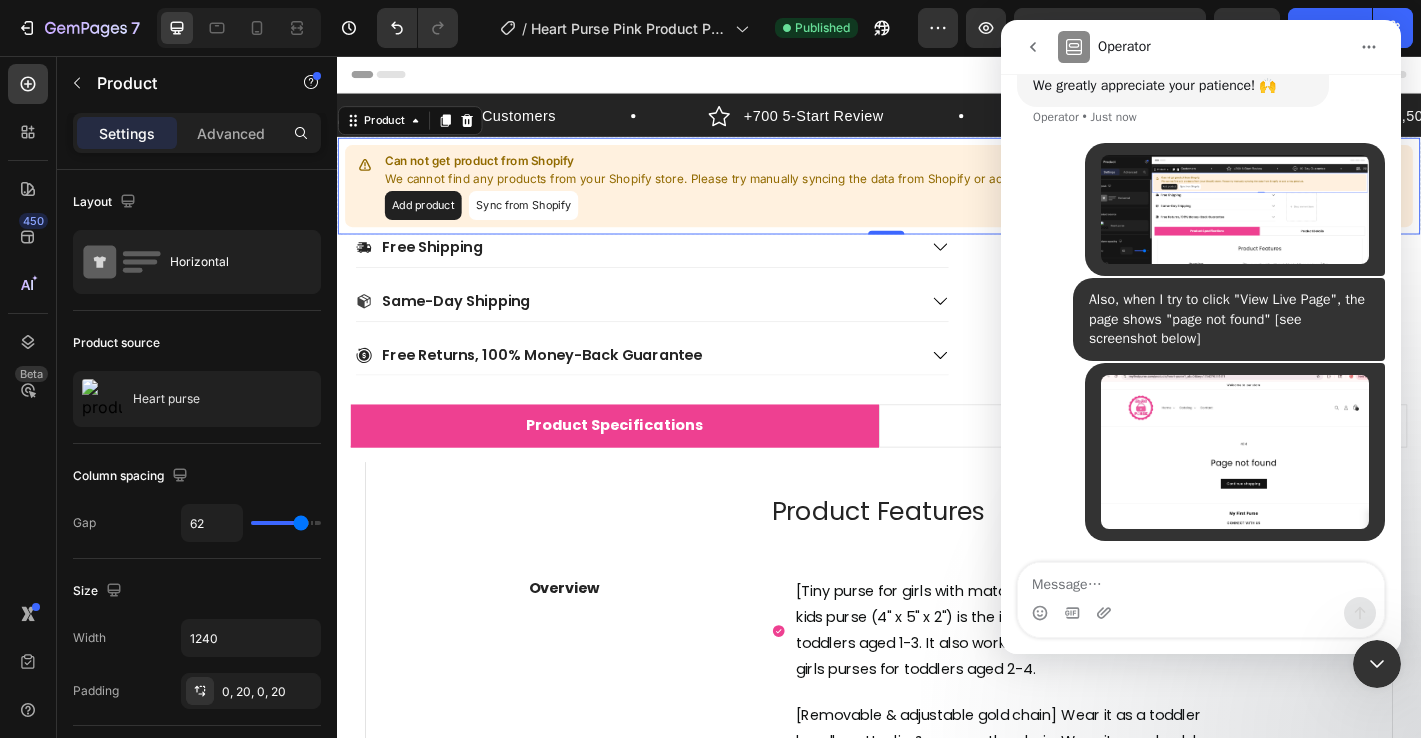 click 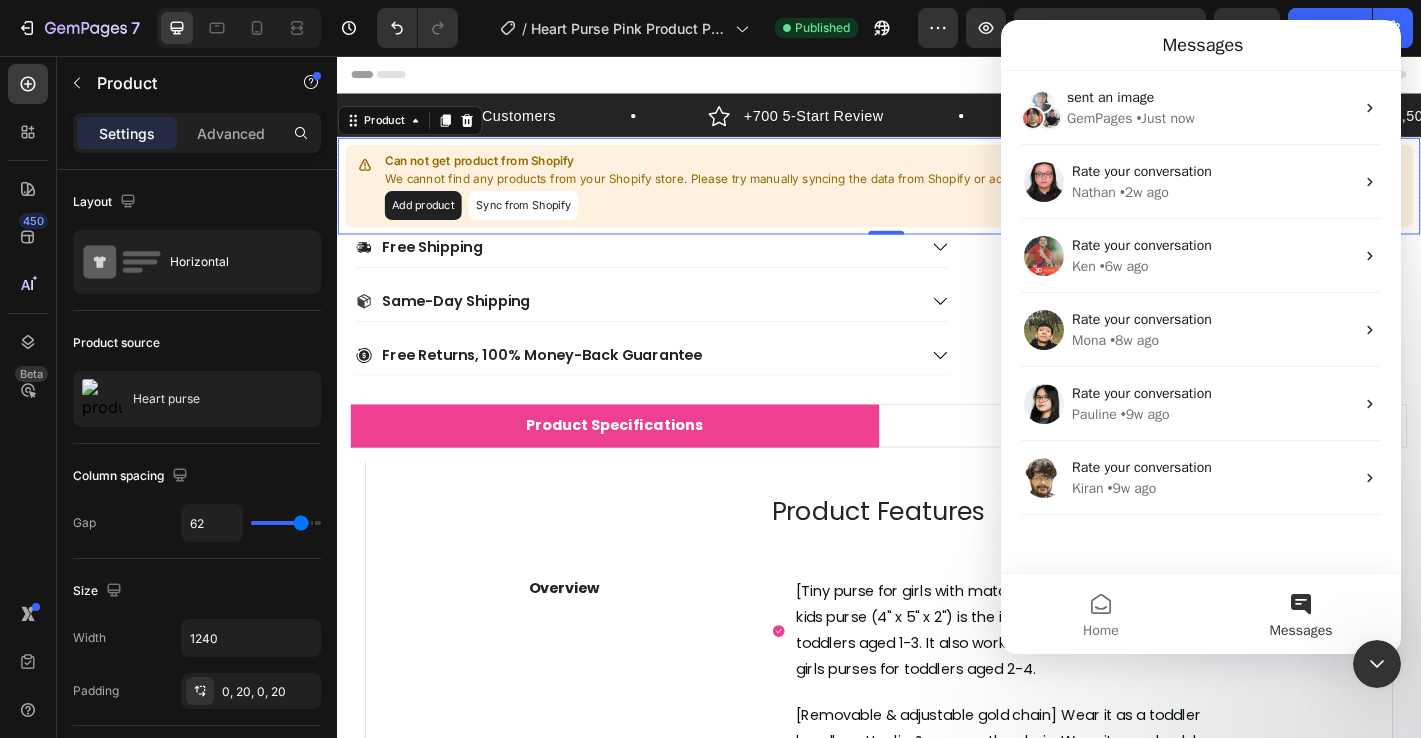 scroll, scrollTop: 0, scrollLeft: 0, axis: both 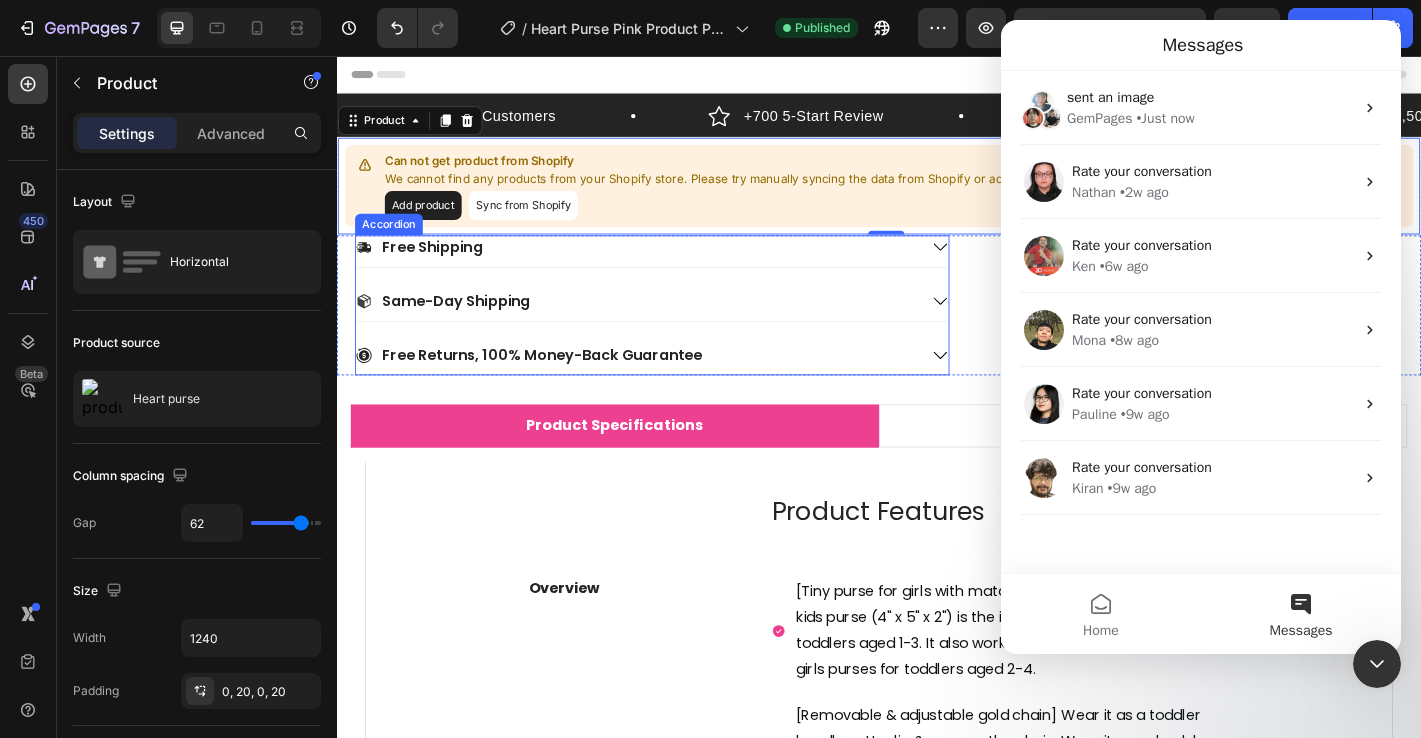 click on "Free Returns, 100% Money-Back Guarantee" at bounding box center [669, 387] 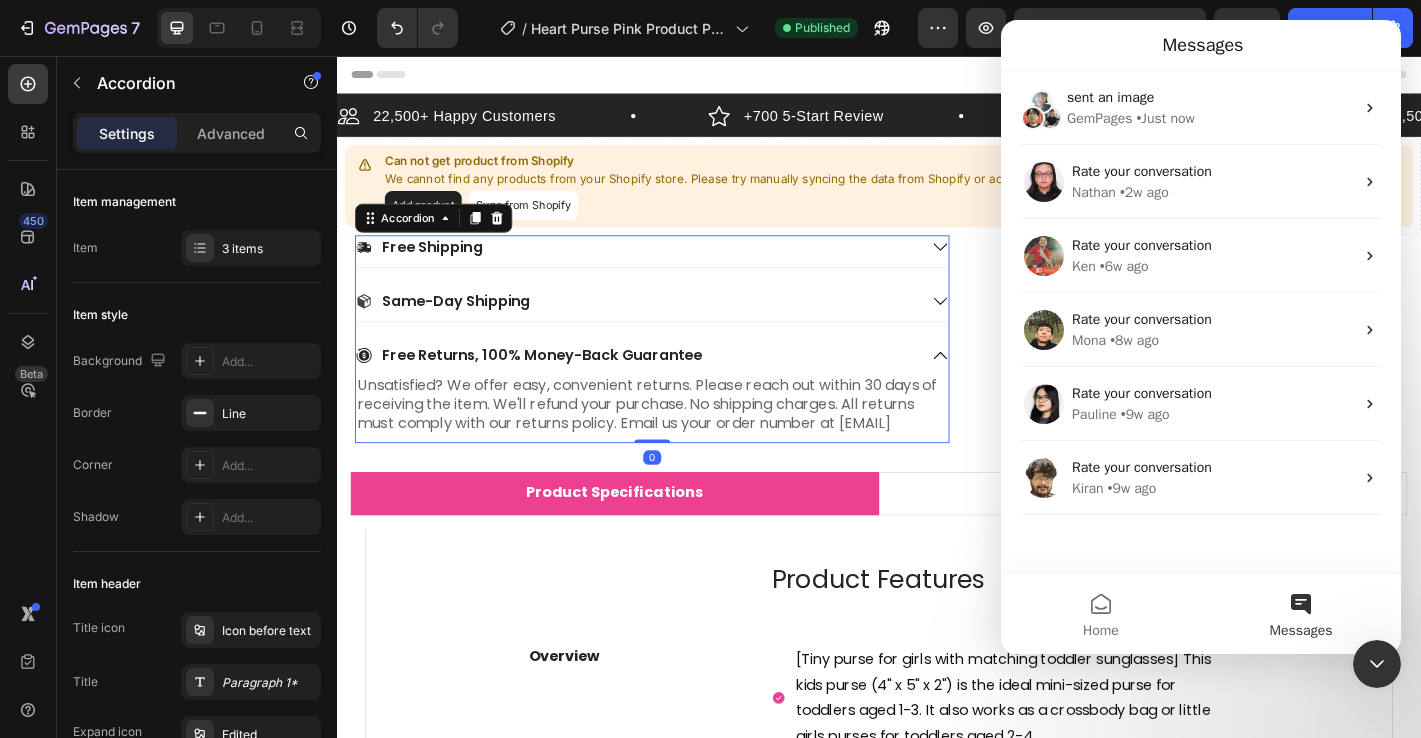 click 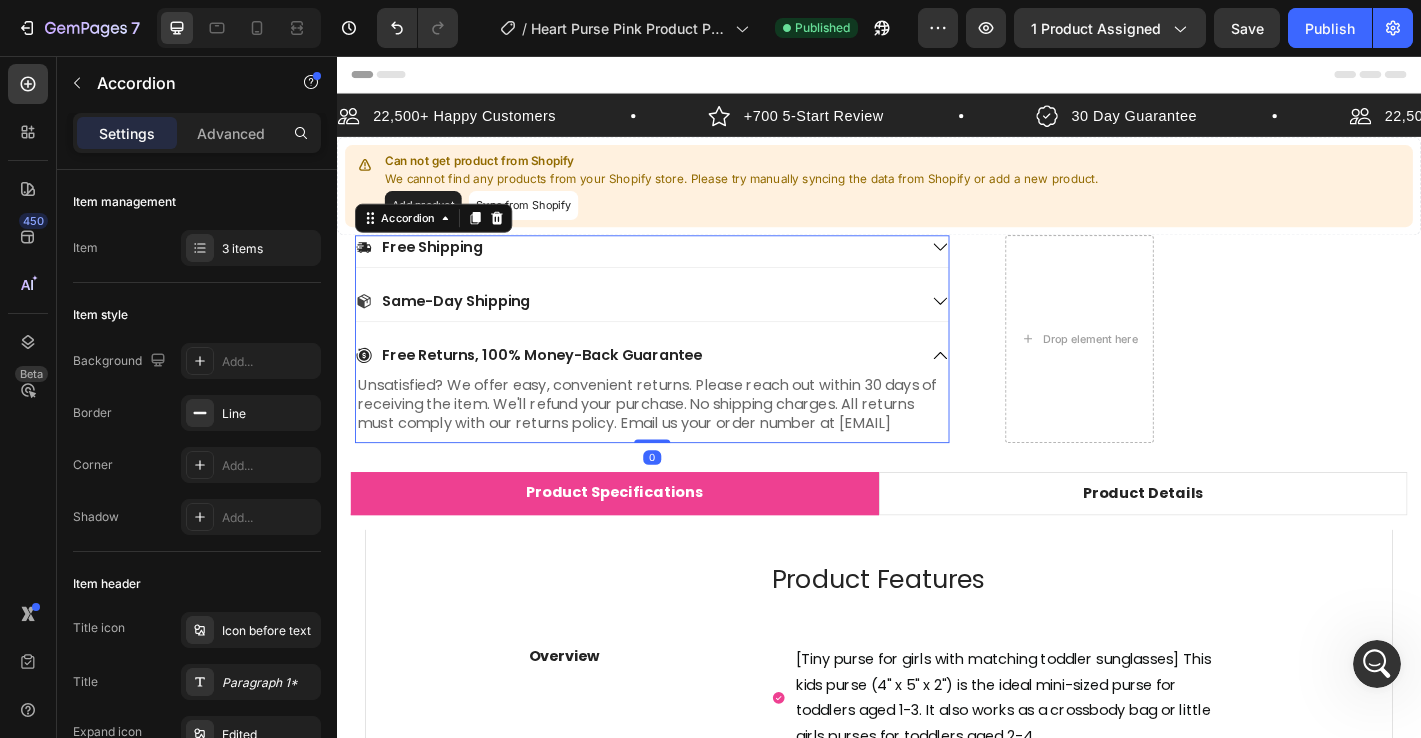 scroll, scrollTop: 0, scrollLeft: 0, axis: both 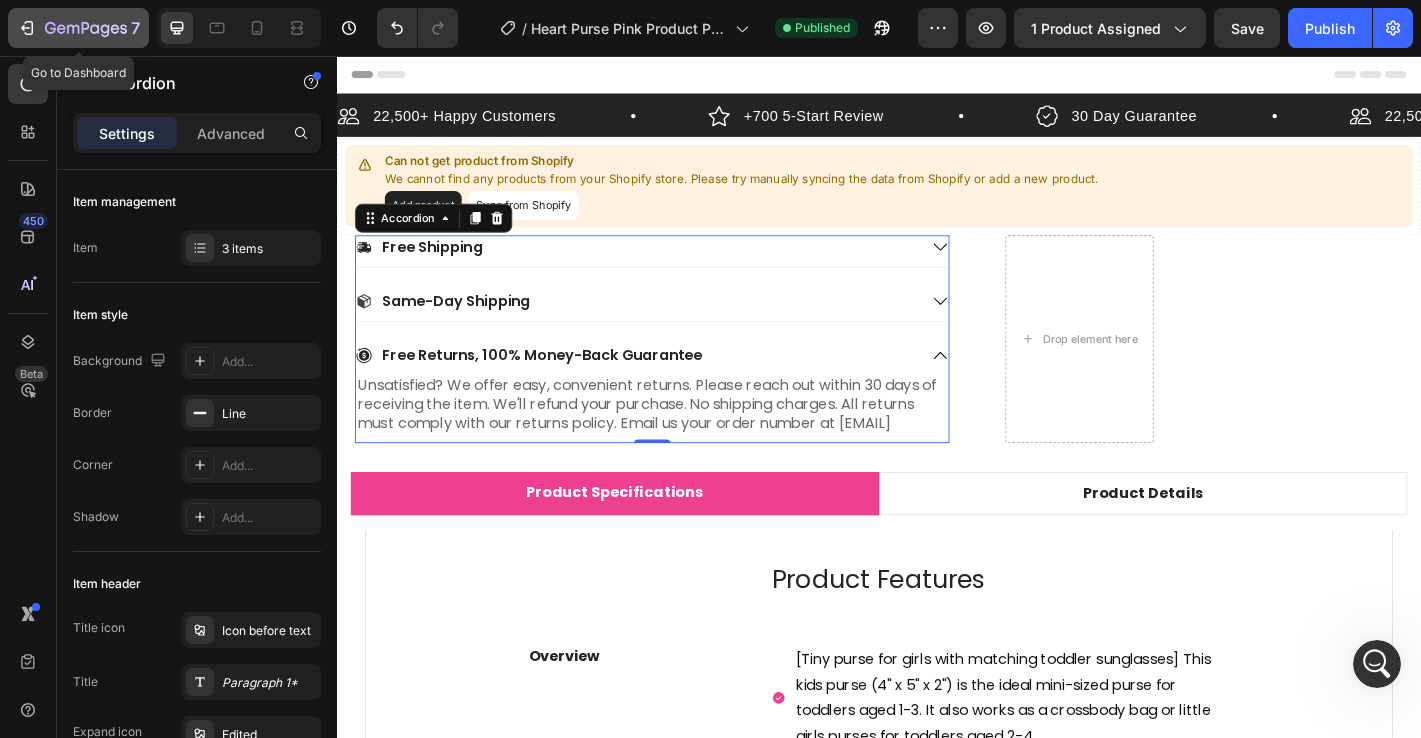 click on "7" at bounding box center (78, 28) 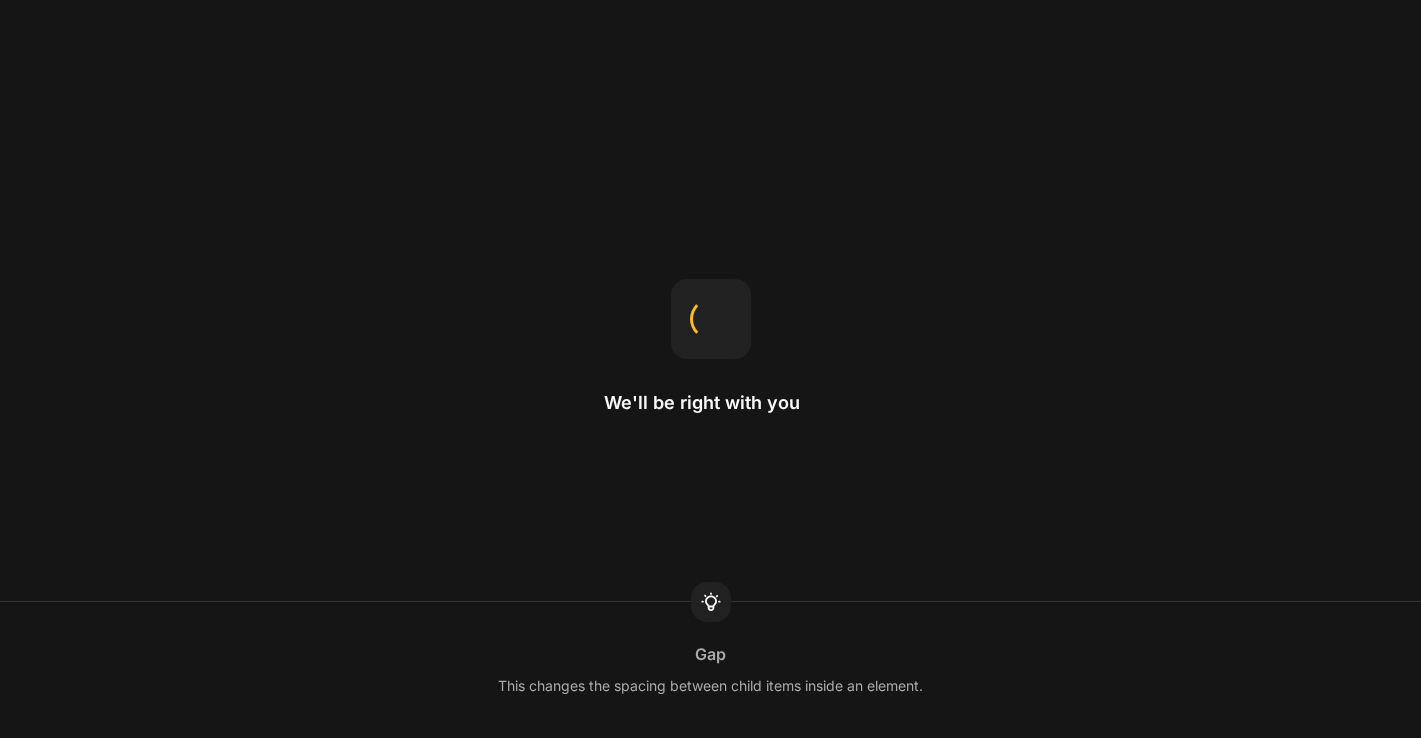 scroll, scrollTop: 0, scrollLeft: 0, axis: both 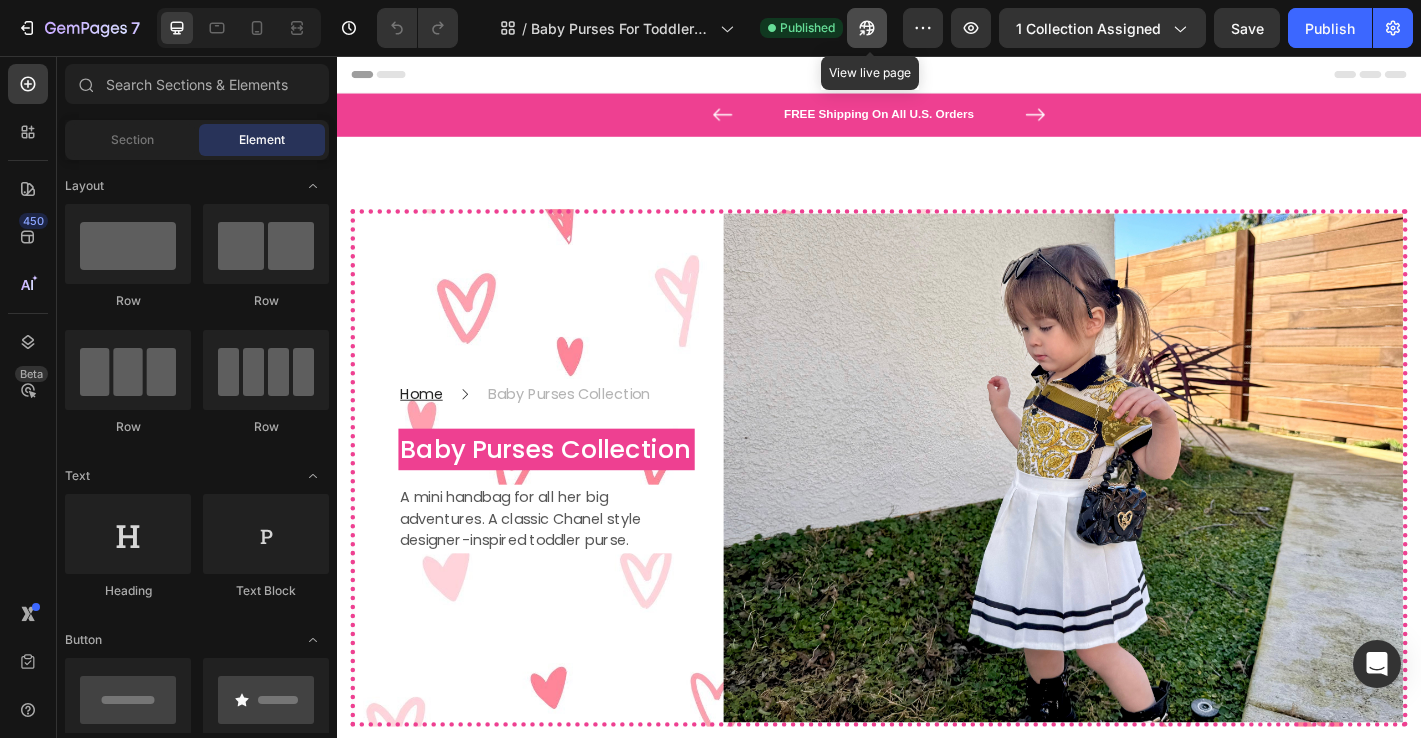 click 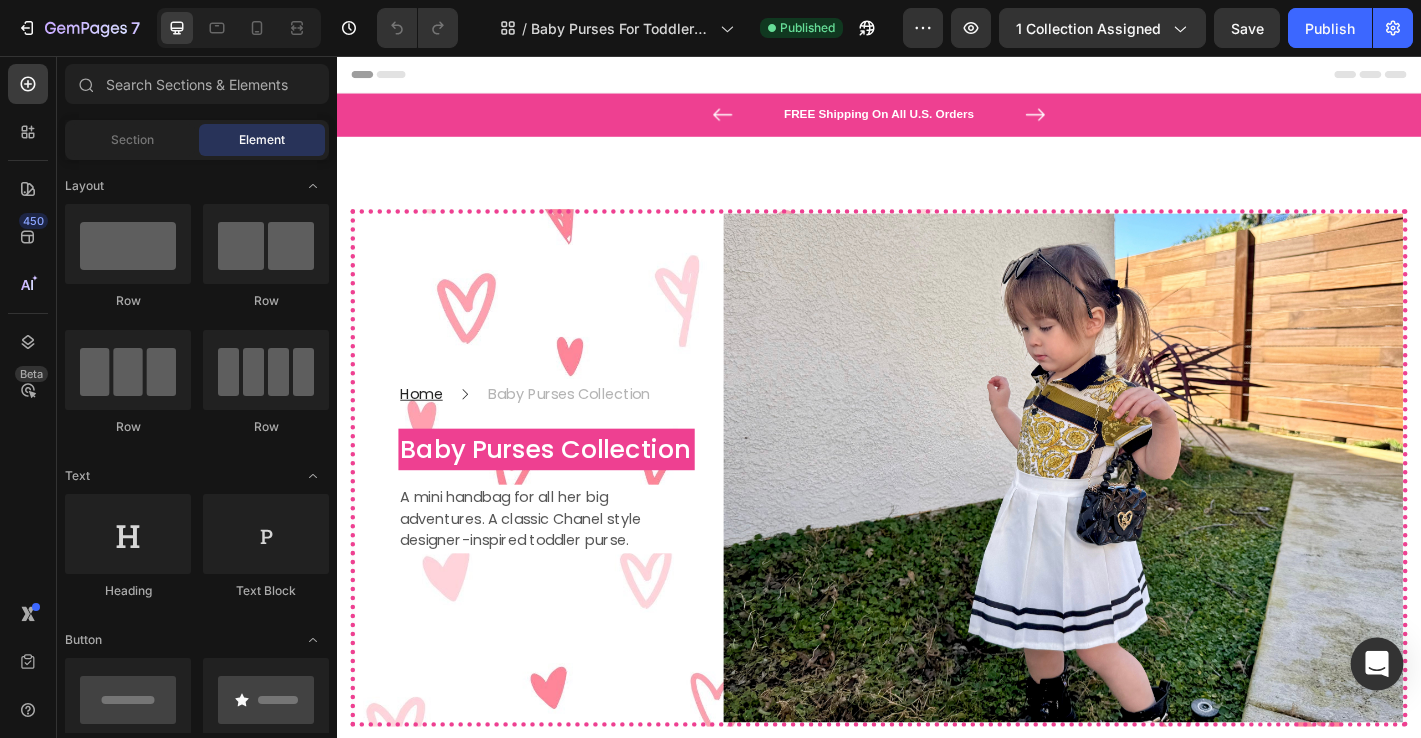 click at bounding box center (1377, 664) 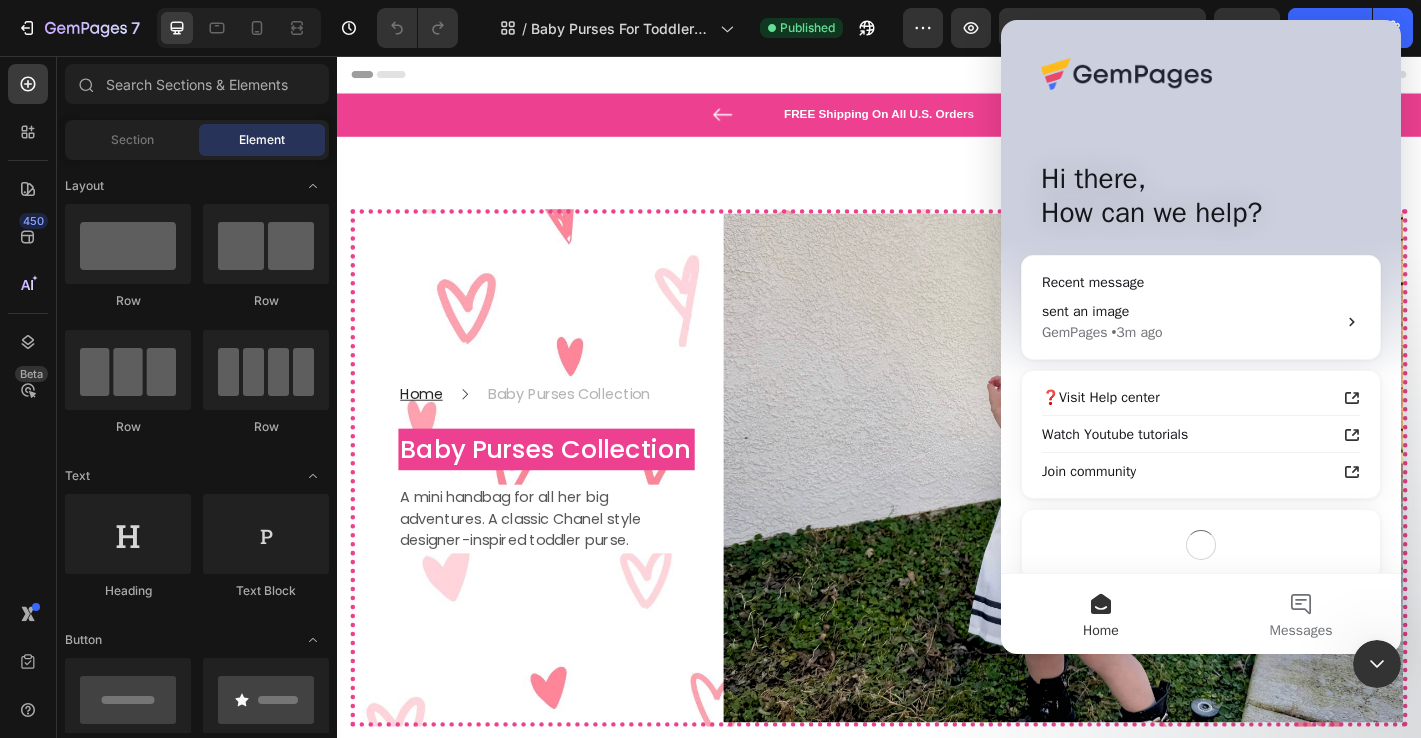scroll, scrollTop: 0, scrollLeft: 0, axis: both 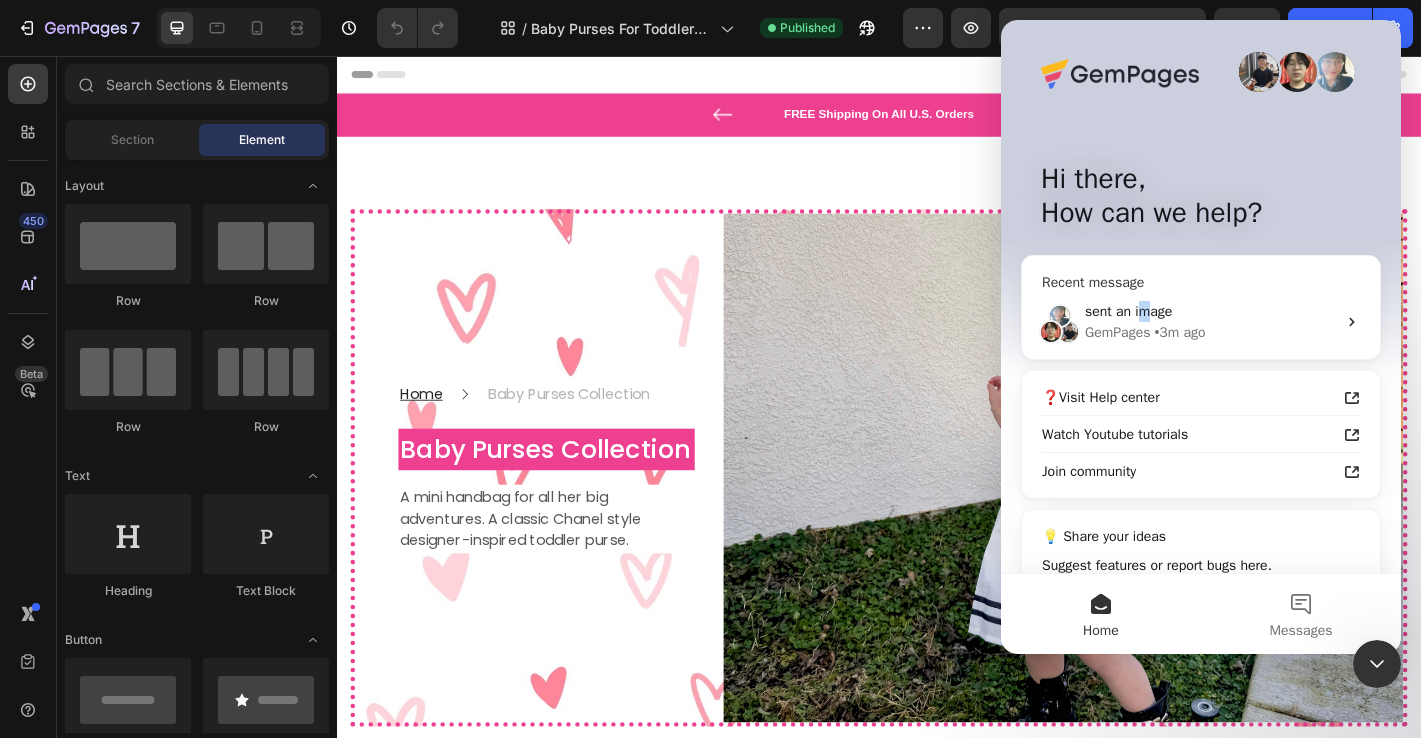 click on "sent an image" at bounding box center [1128, 311] 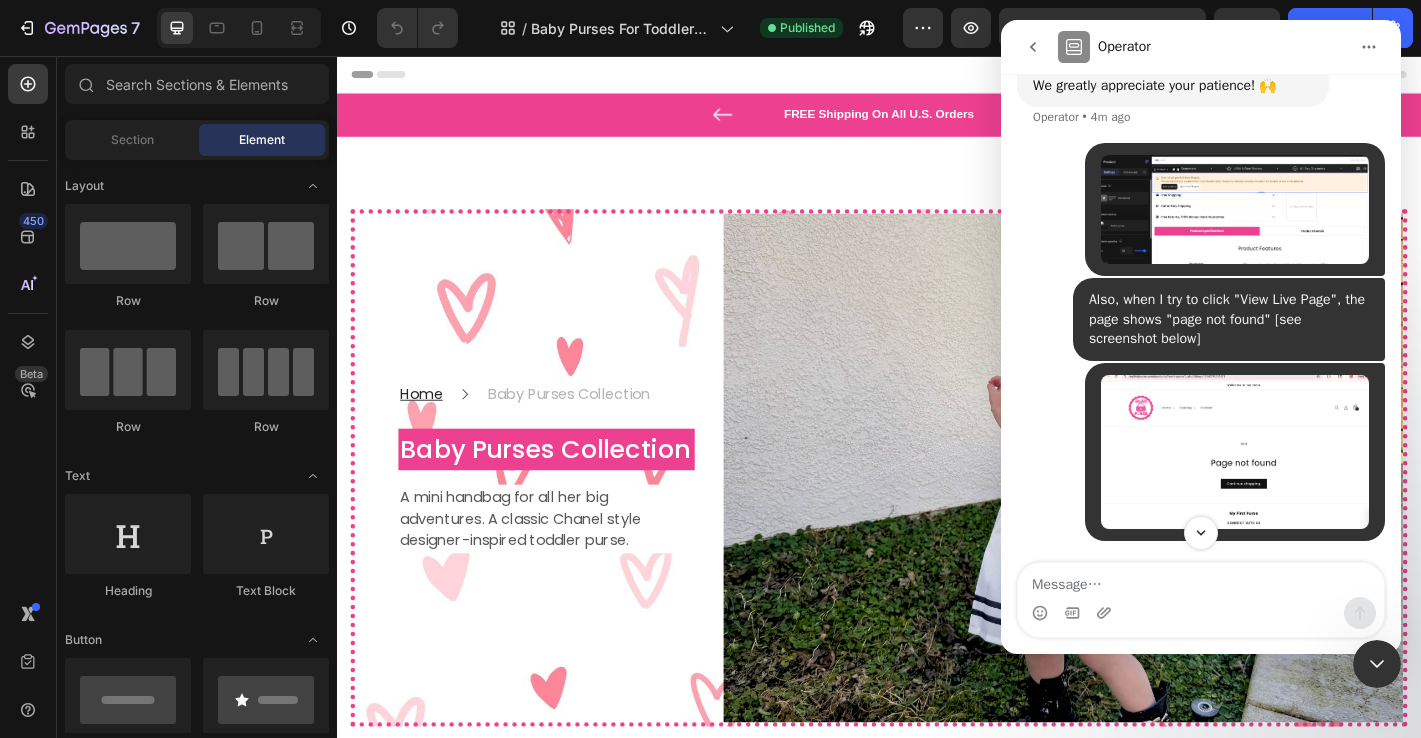 scroll, scrollTop: 498, scrollLeft: 0, axis: vertical 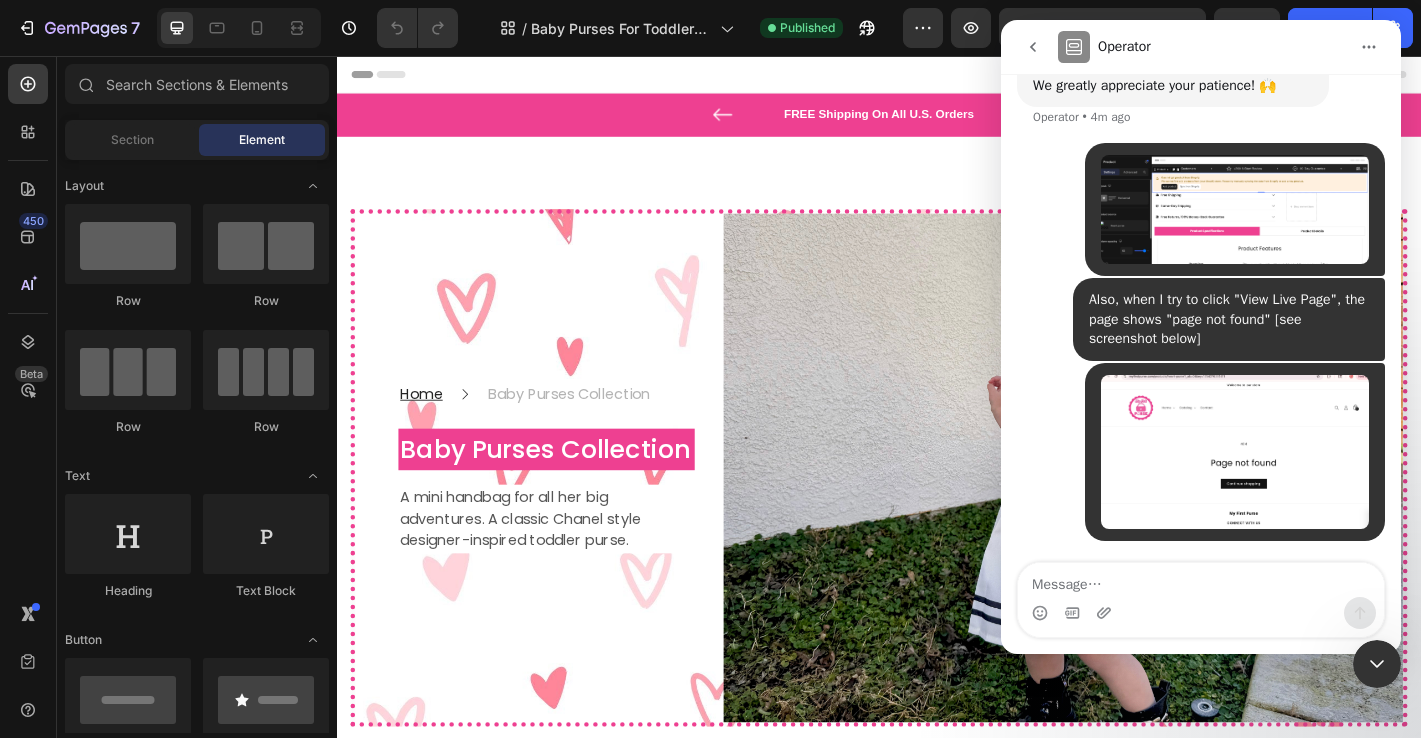 click at bounding box center (1201, 580) 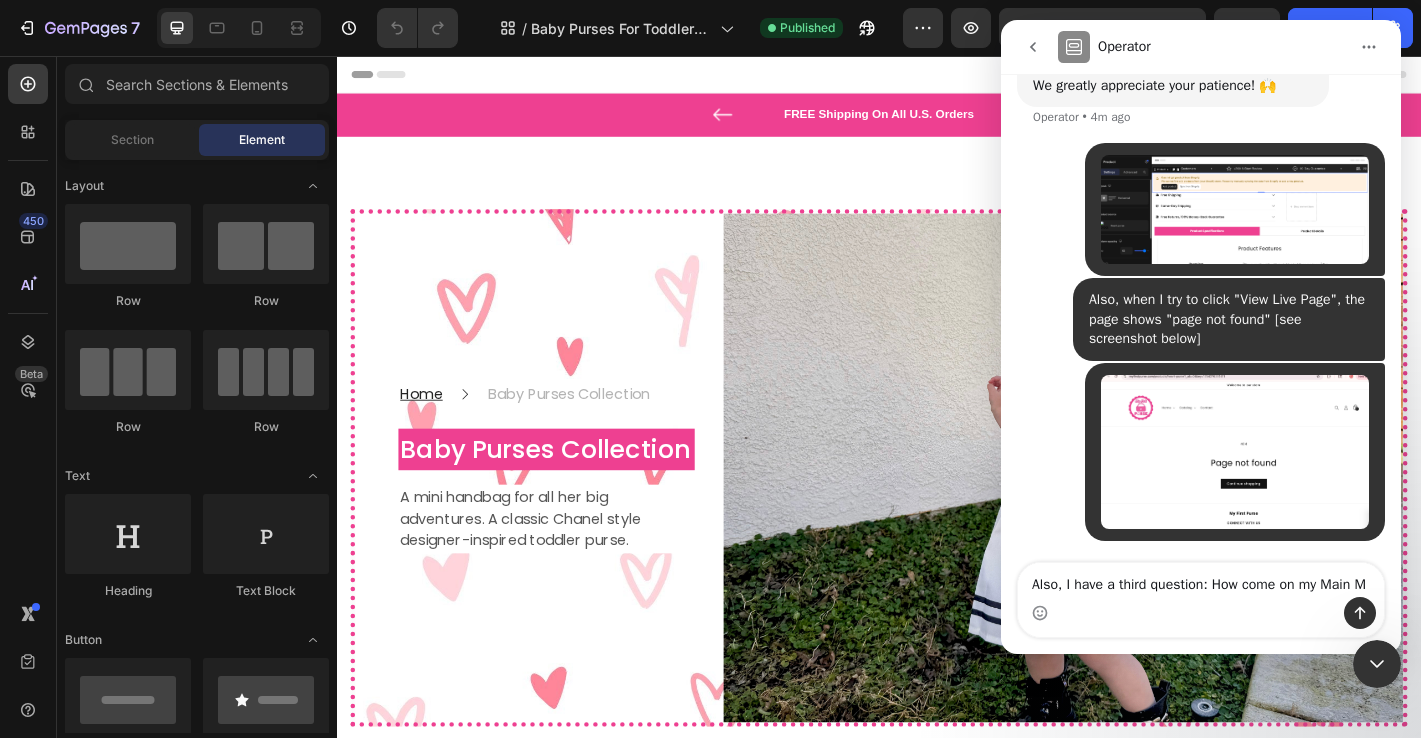 scroll, scrollTop: 518, scrollLeft: 0, axis: vertical 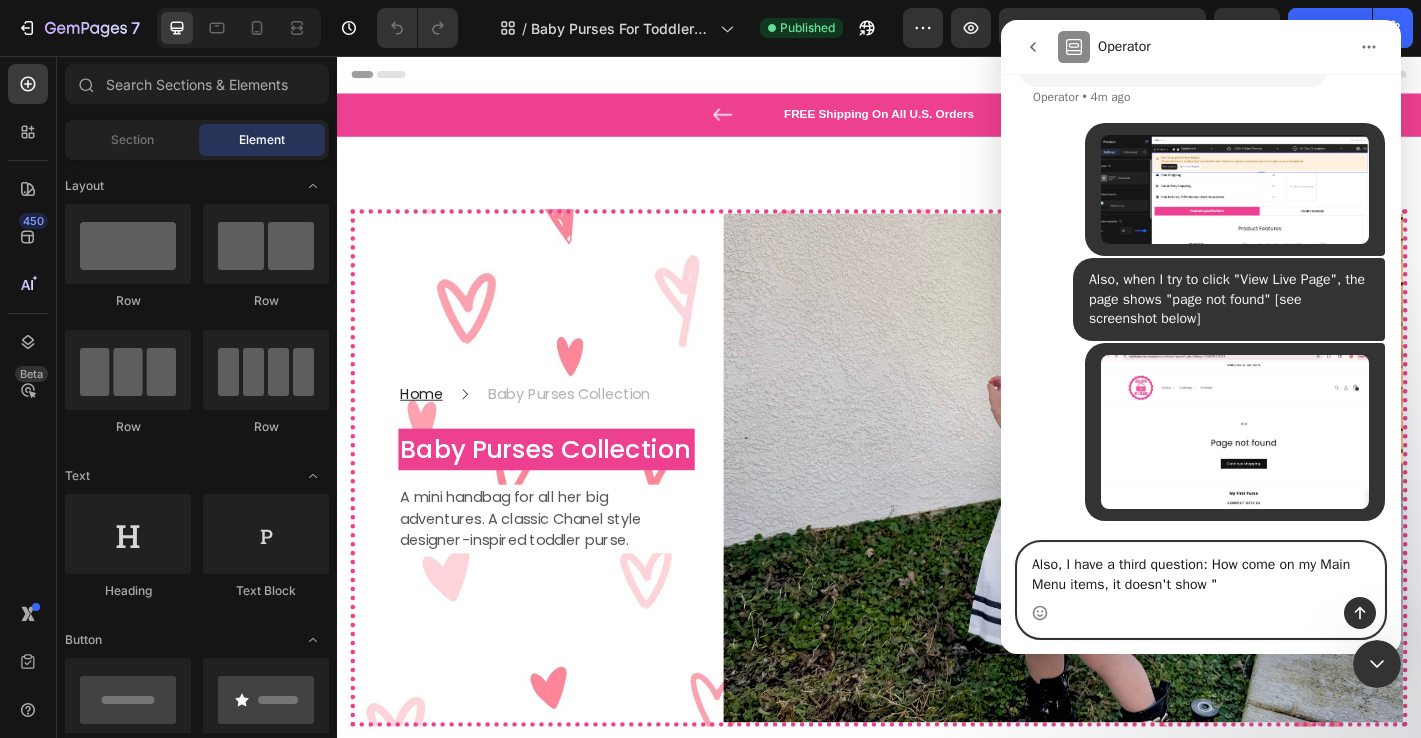 paste on "Baby Purses For Toddlers (1-3Y)" 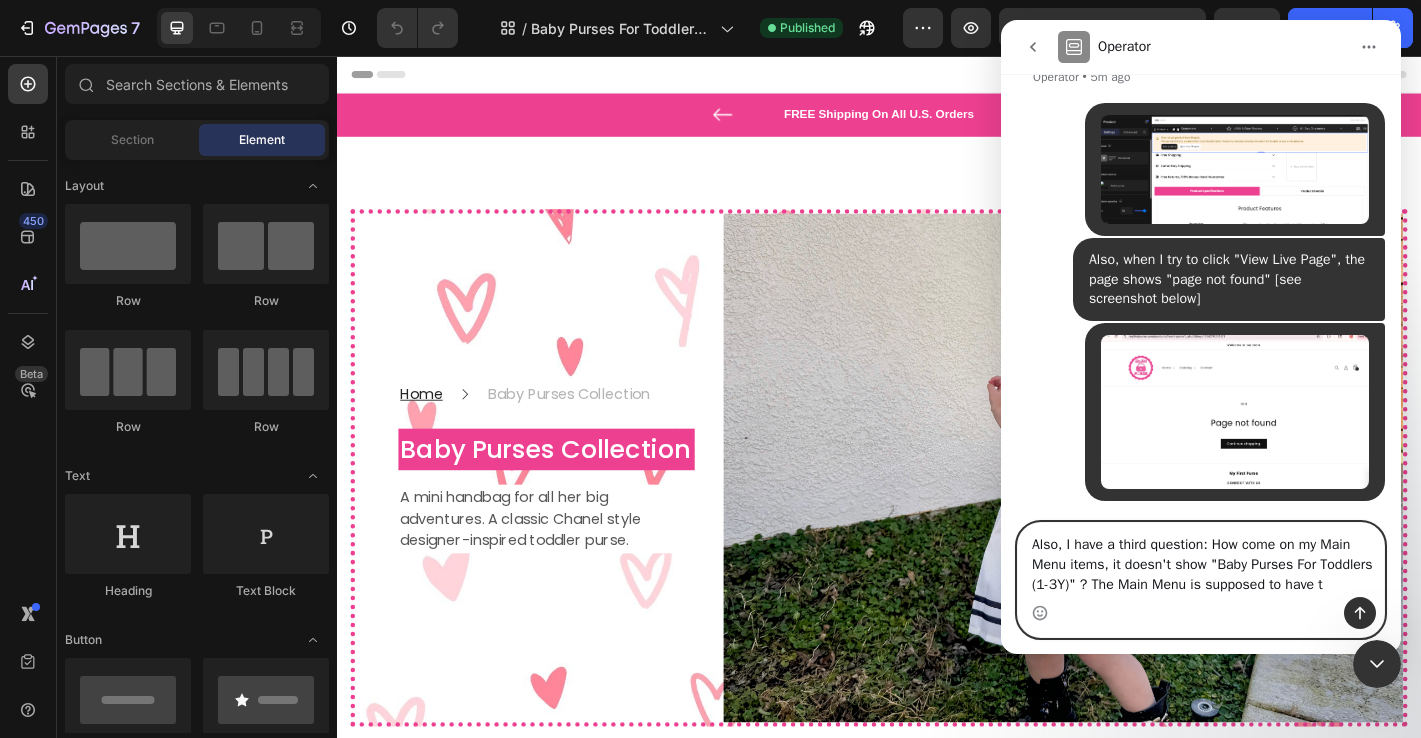 scroll, scrollTop: 558, scrollLeft: 0, axis: vertical 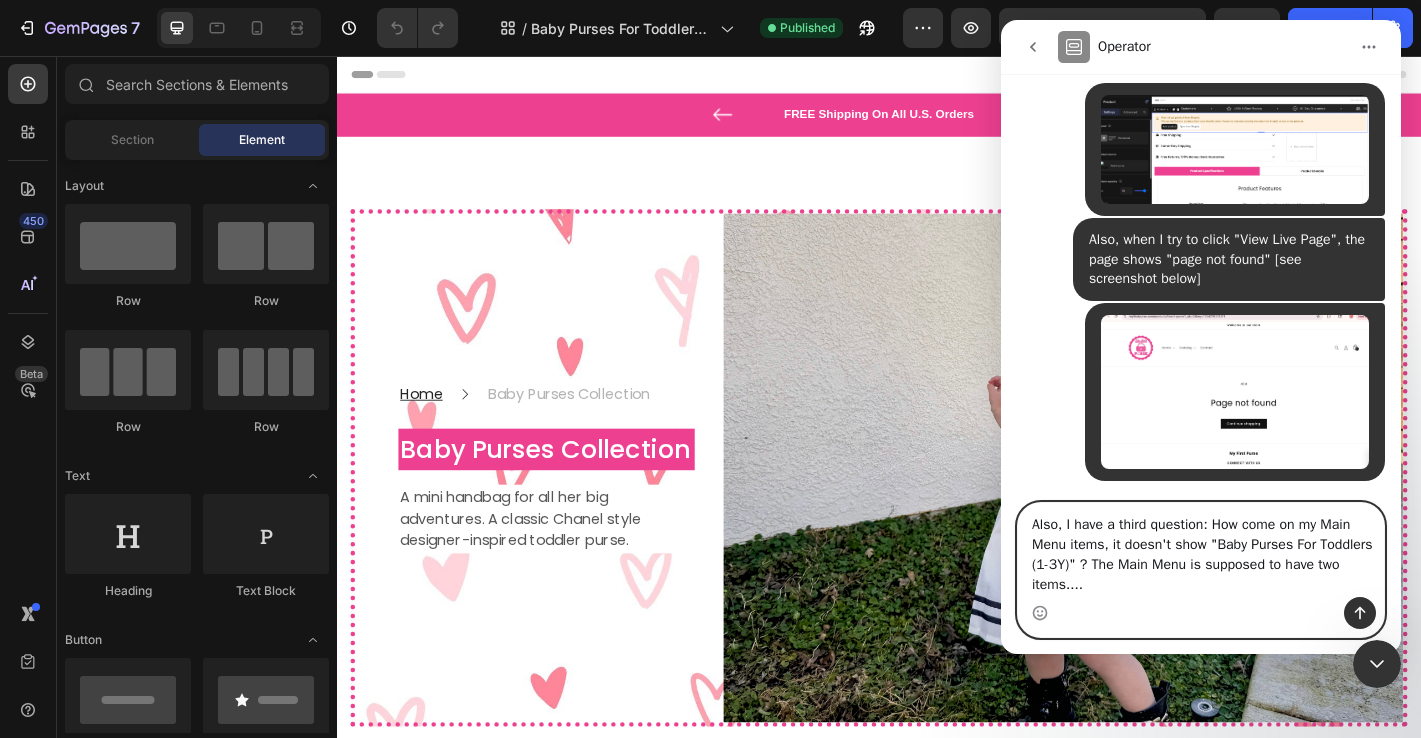 drag, startPoint x: 1219, startPoint y: 541, endPoint x: 1141, endPoint y: 554, distance: 79.07591 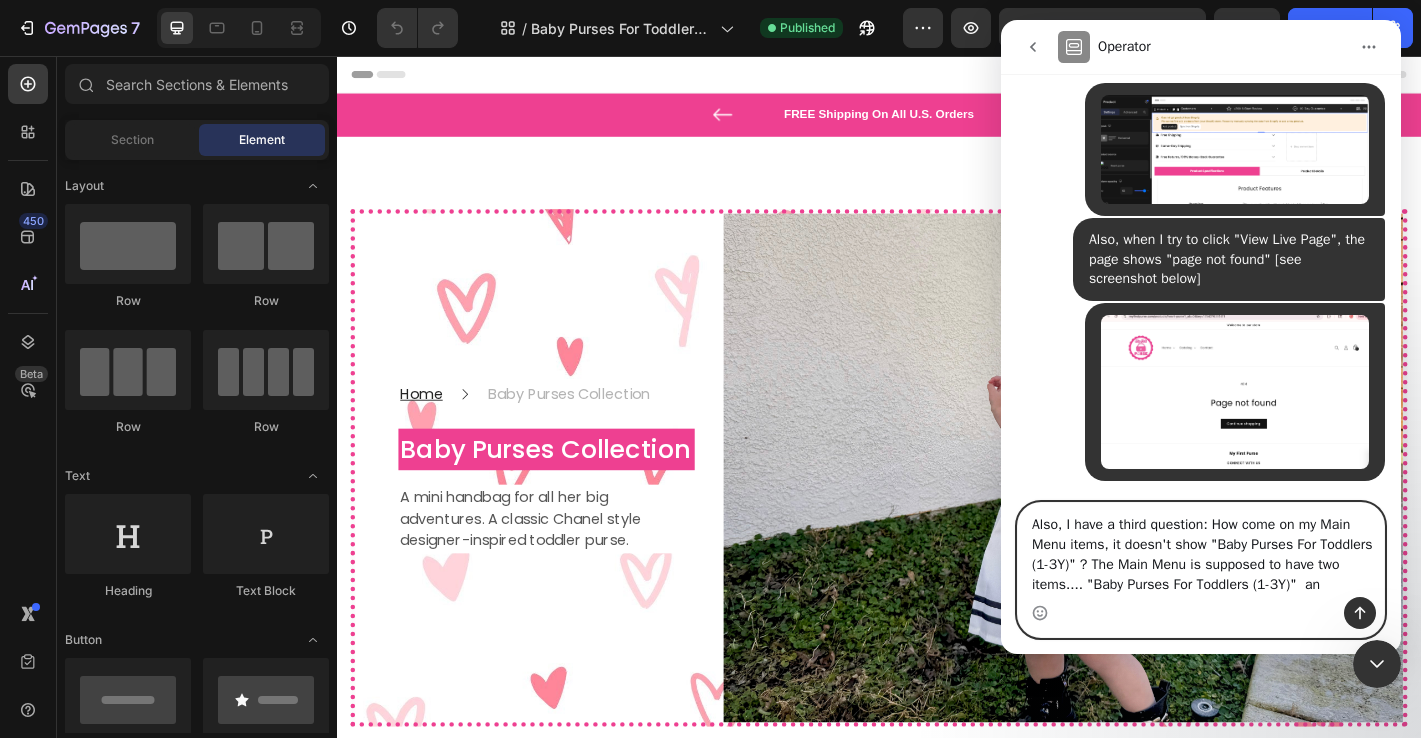 scroll, scrollTop: 578, scrollLeft: 0, axis: vertical 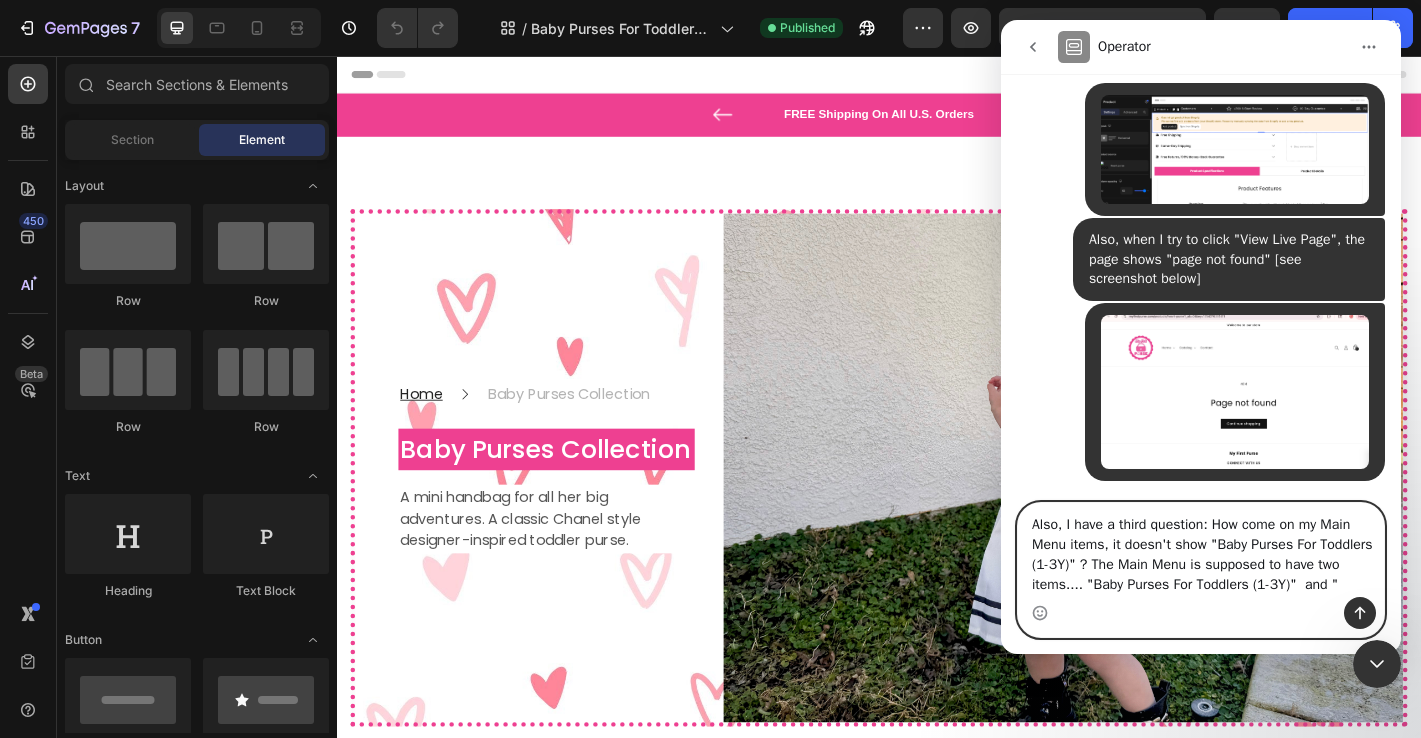 paste on "Little Girl Purses for Kids (3-8Y)" 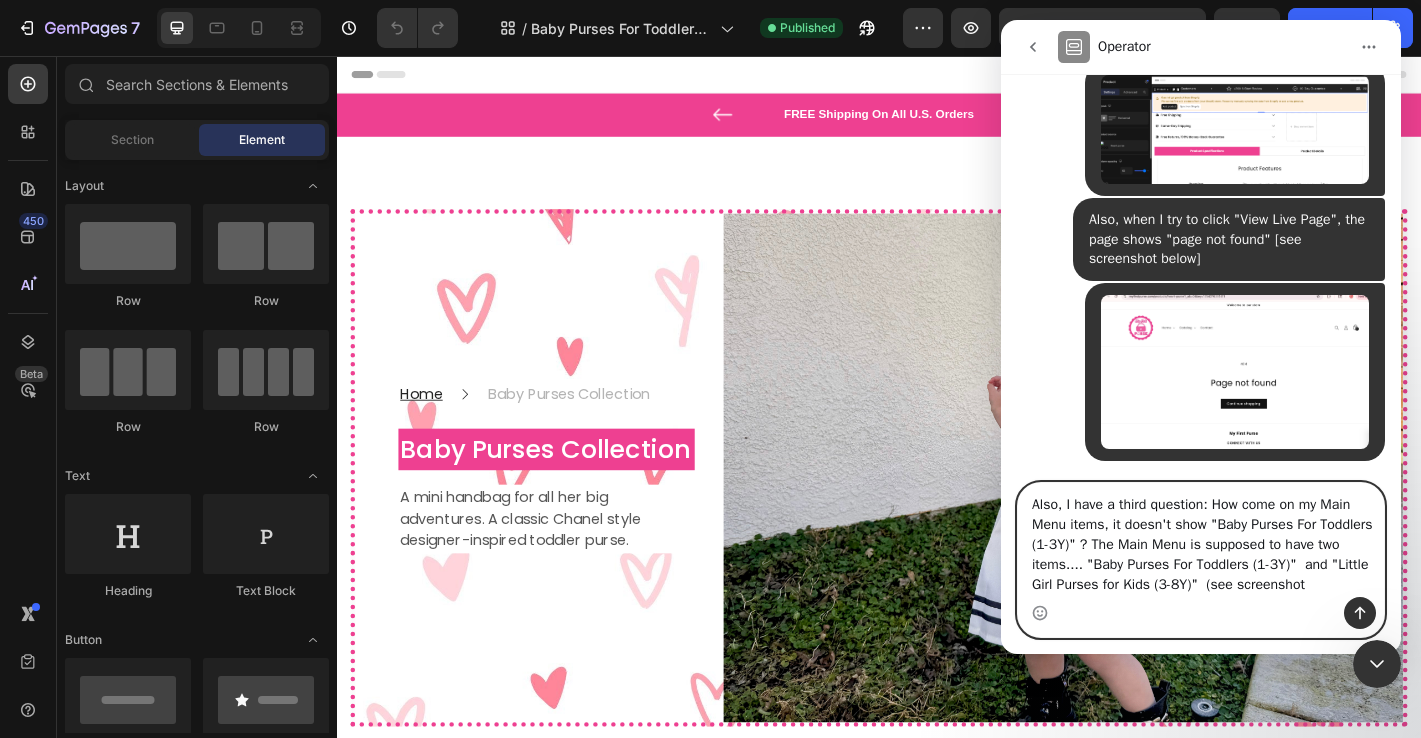 scroll, scrollTop: 598, scrollLeft: 0, axis: vertical 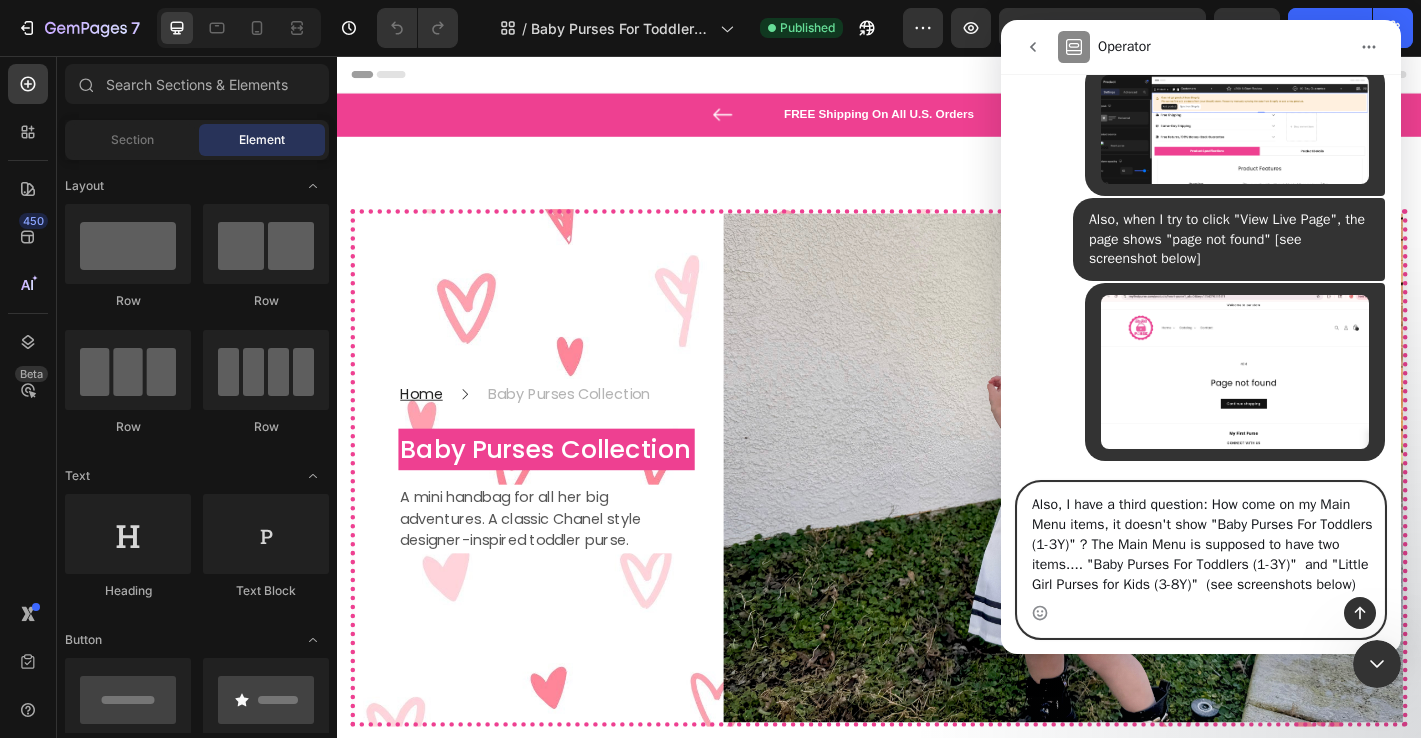 type on "Also, I have a third question: How come on my Main Menu items, it doesn't show "Baby Purses For Toddlers (1-3Y)" ? The Main Menu is supposed to have two items.... "Baby Purses For Toddlers (1-3Y)"  and "Little Girl Purses for Kids (3-8Y)"  (see screenshots below)" 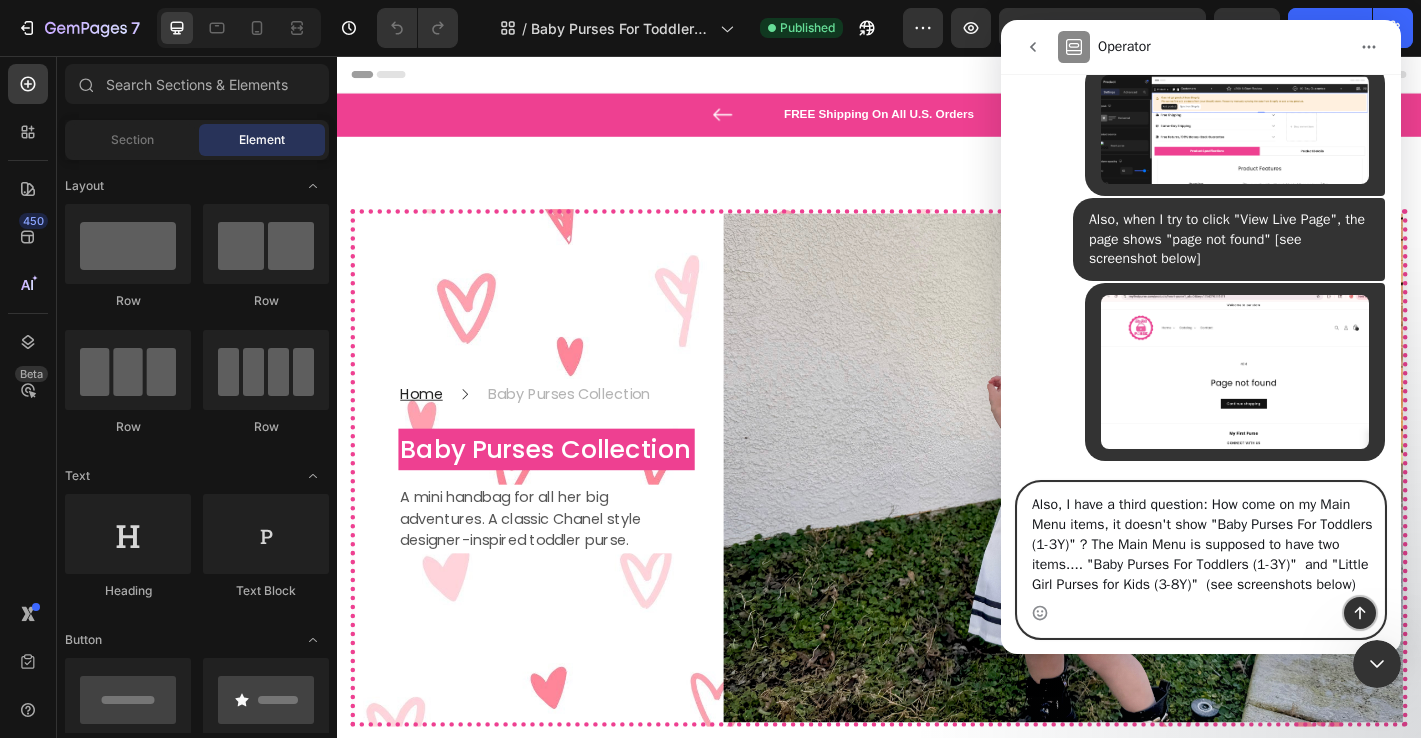 click at bounding box center [1360, 613] 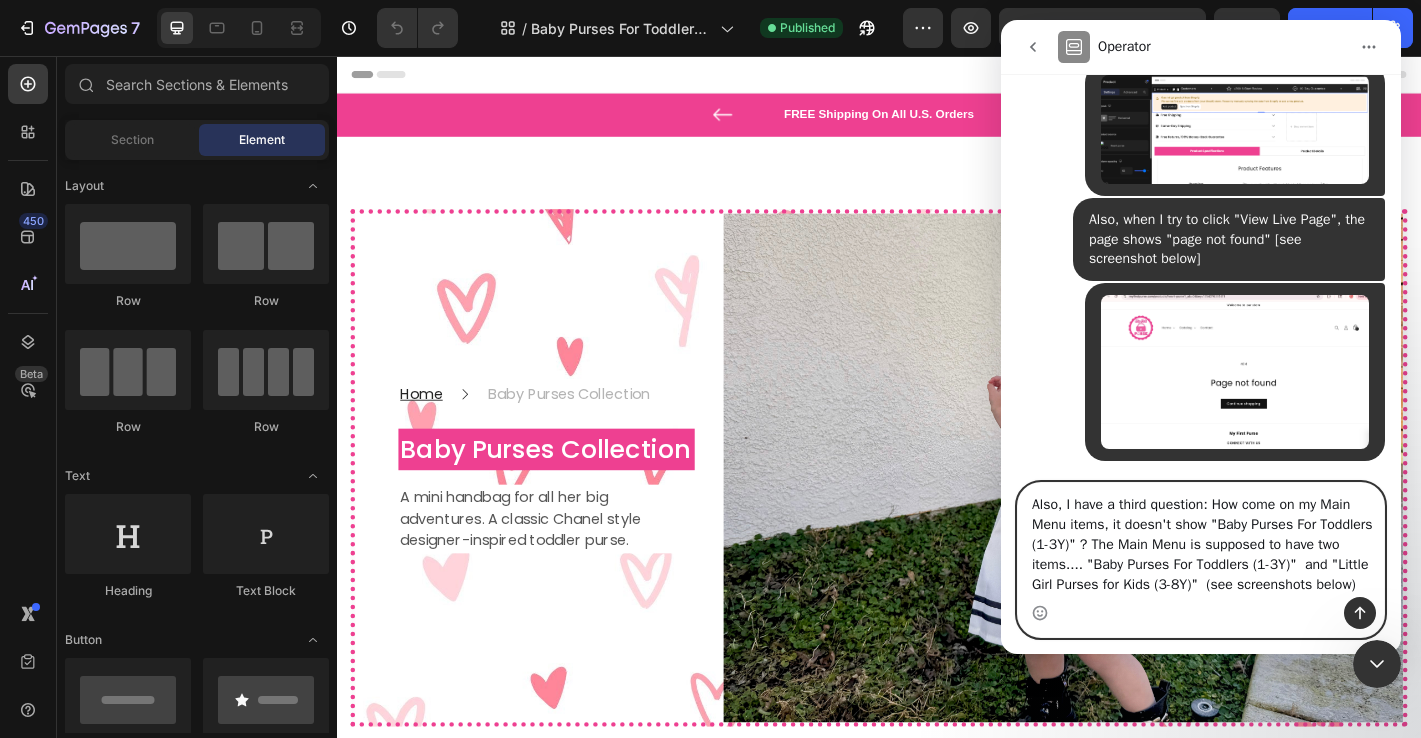 type 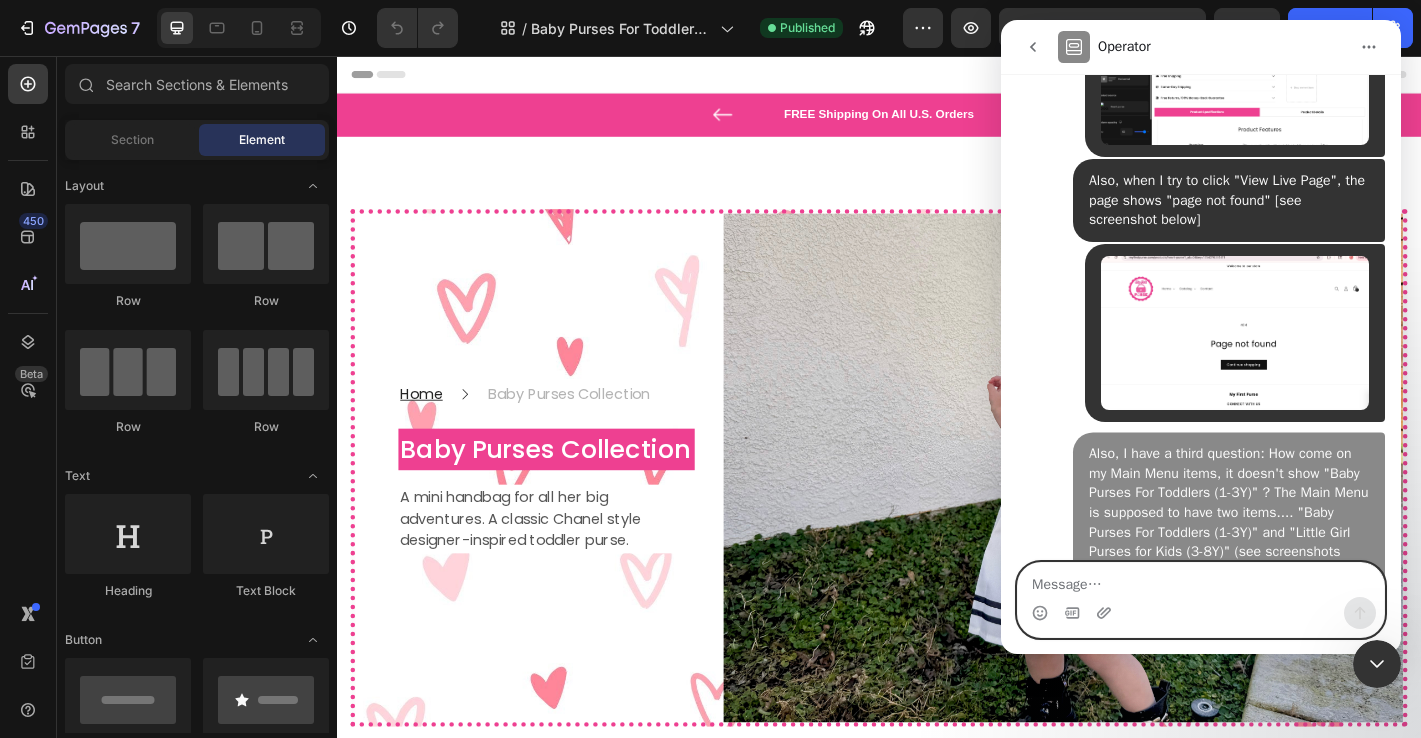 scroll, scrollTop: 661, scrollLeft: 0, axis: vertical 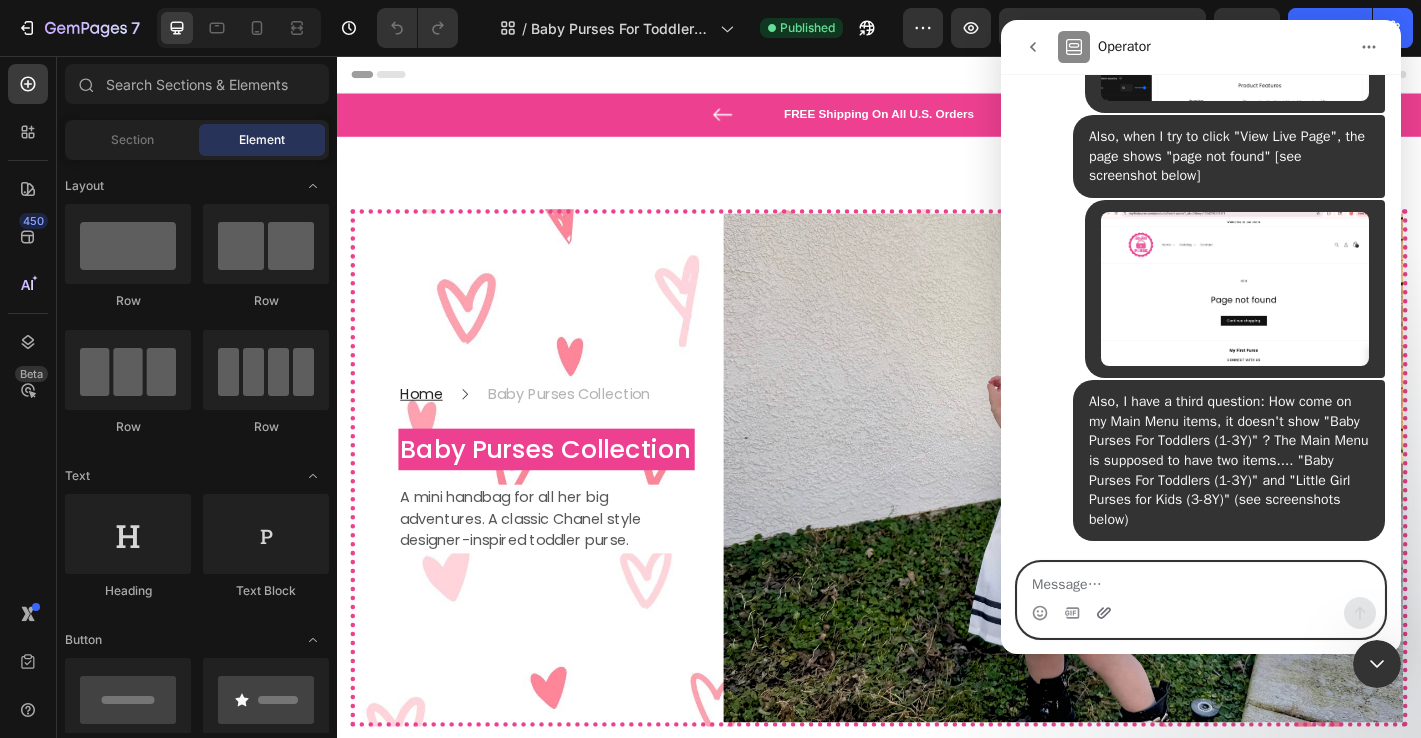 click 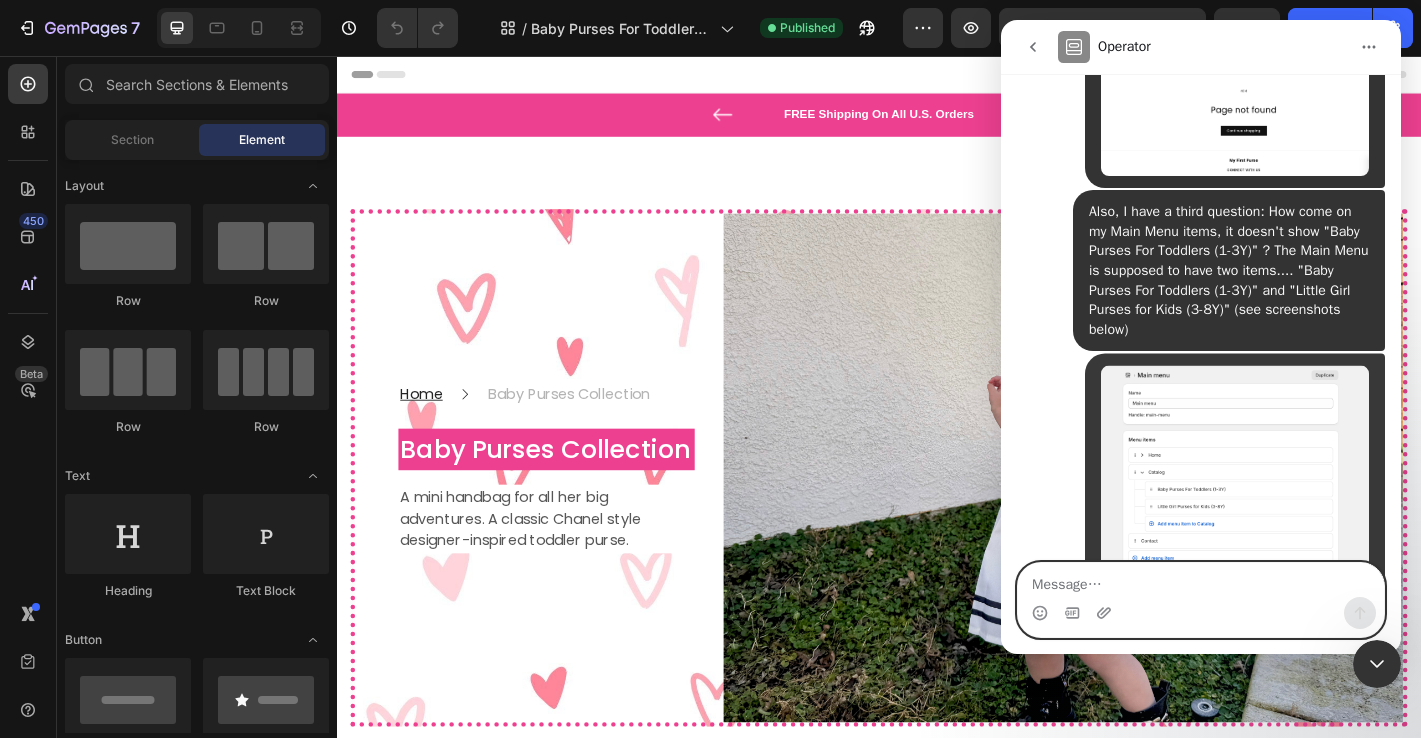 scroll, scrollTop: 1035, scrollLeft: 0, axis: vertical 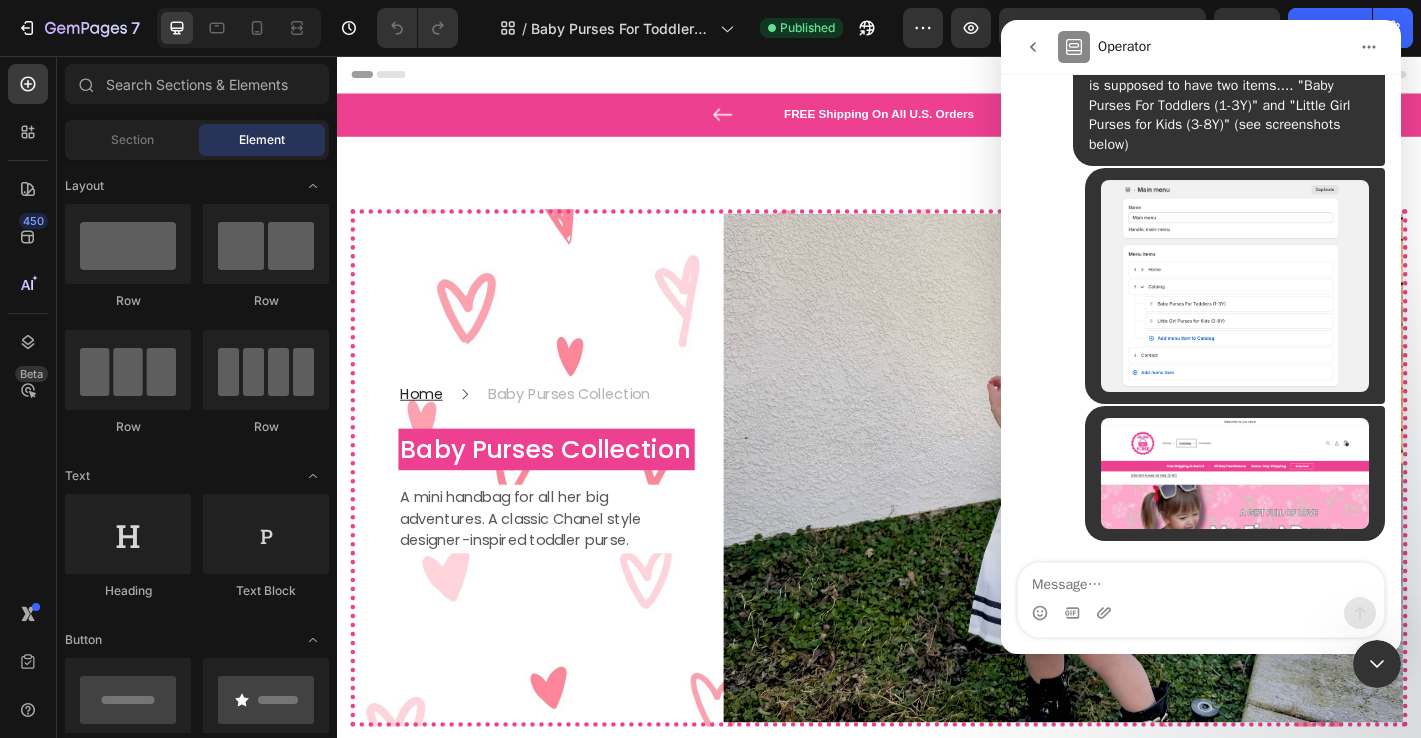 click at bounding box center (1377, 664) 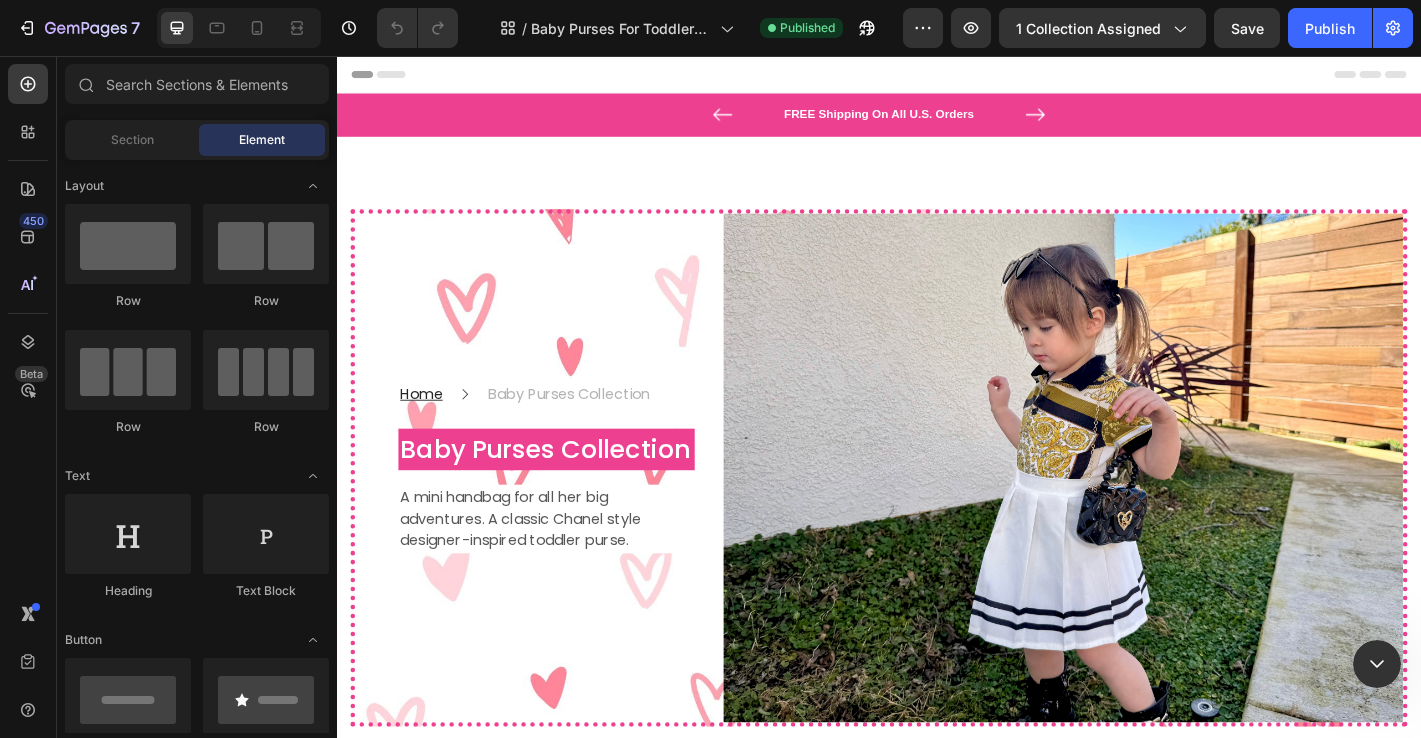 scroll, scrollTop: 0, scrollLeft: 0, axis: both 